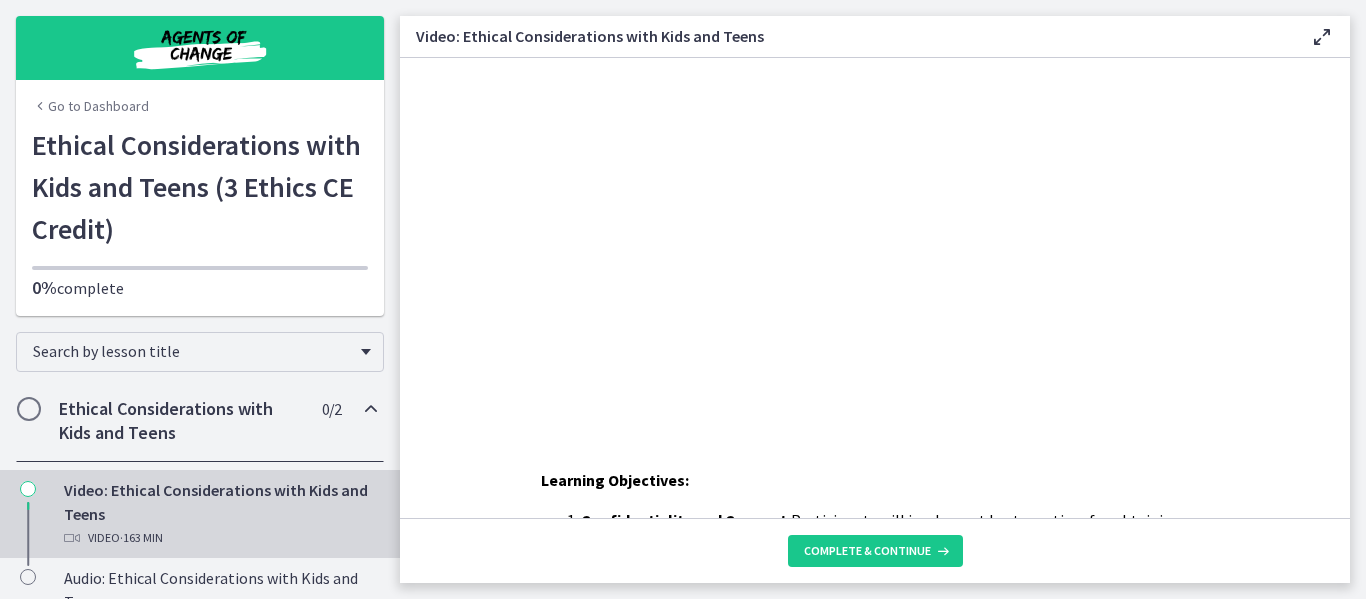 scroll, scrollTop: 0, scrollLeft: 0, axis: both 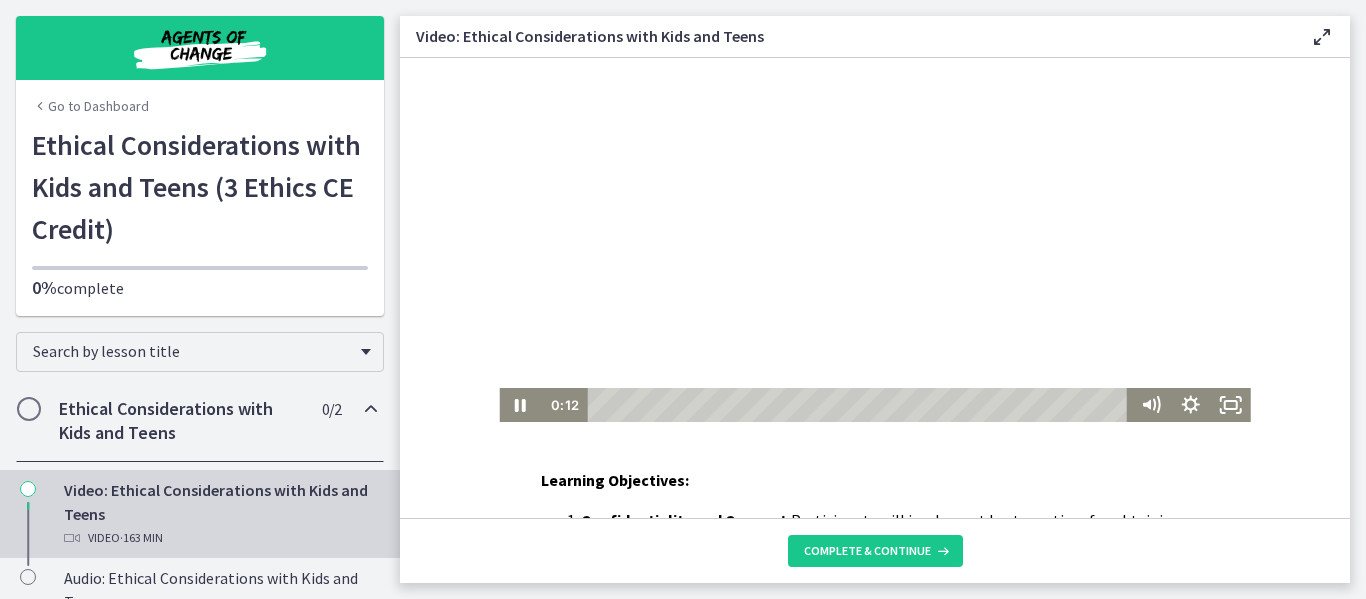 click at bounding box center (874, 240) 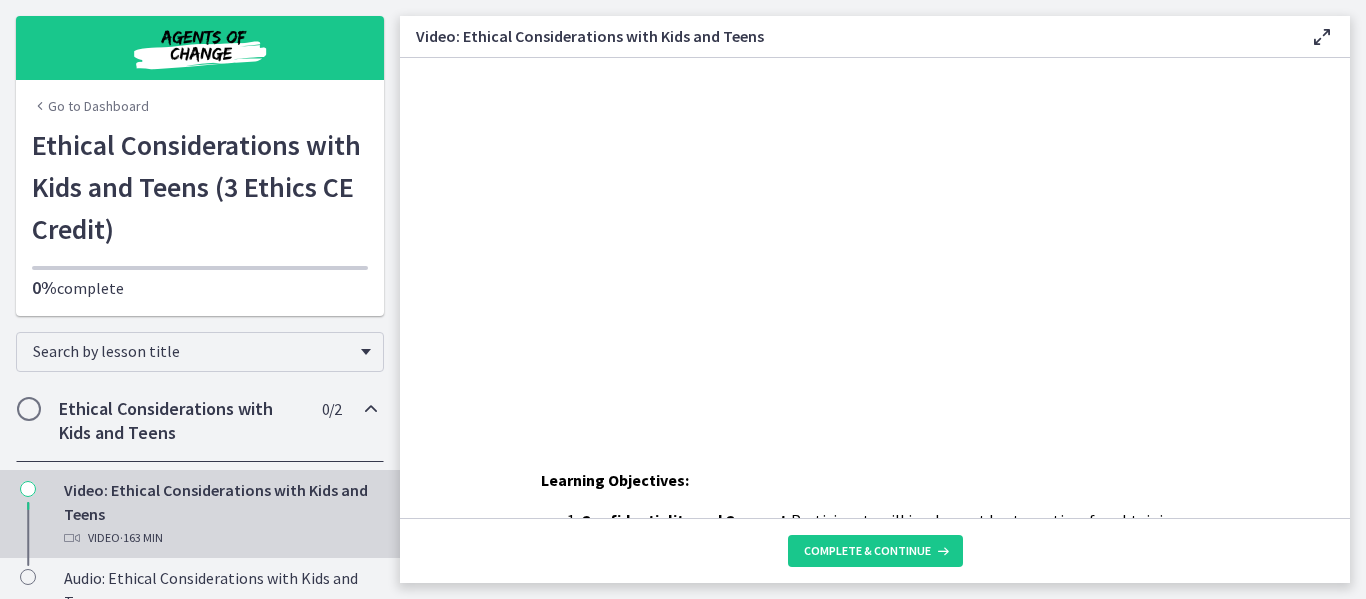 click on "Go to Dashboard" at bounding box center (200, 70) 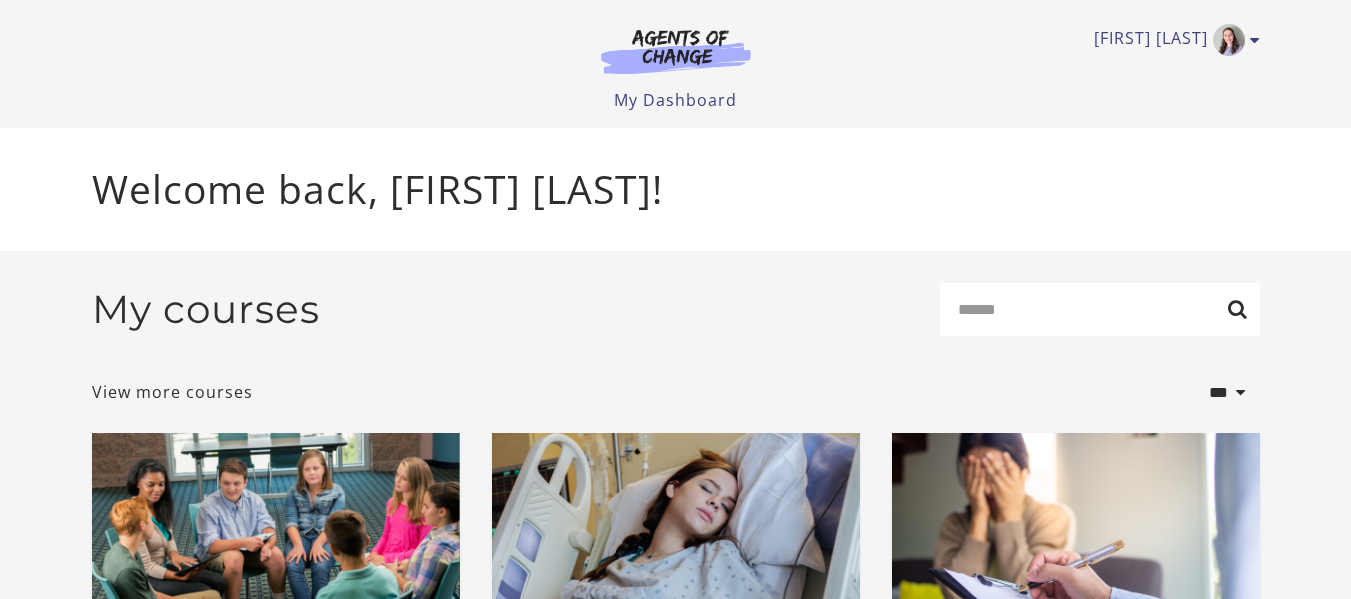 scroll, scrollTop: 0, scrollLeft: 0, axis: both 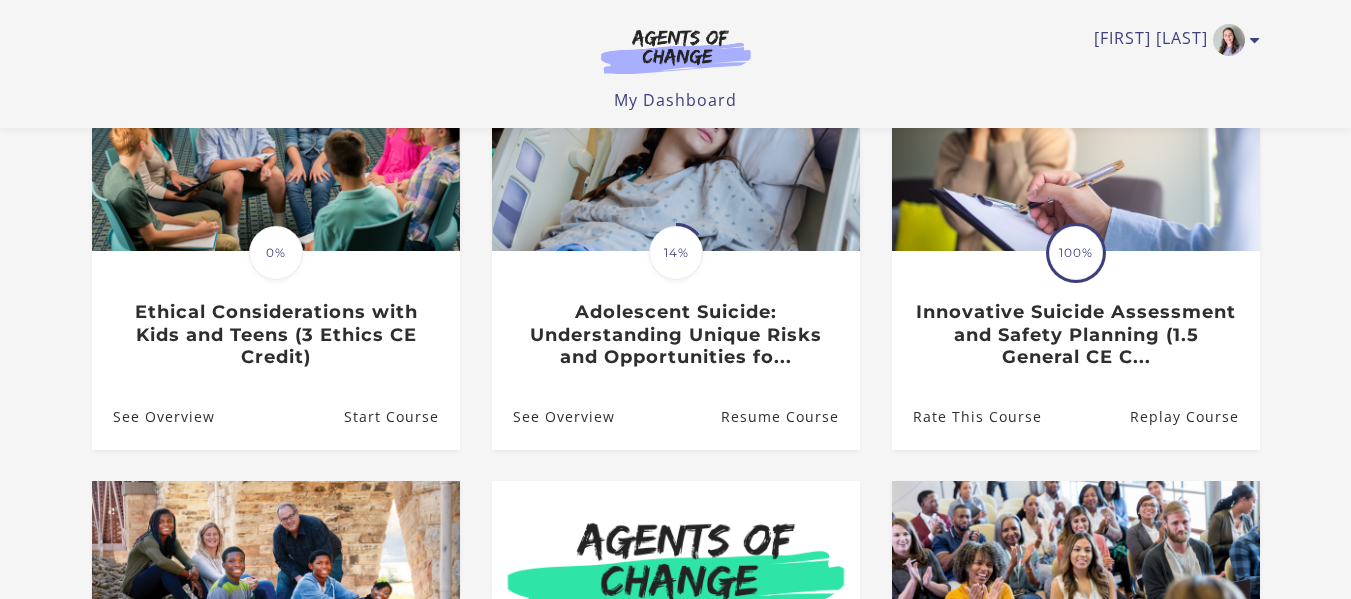 drag, startPoint x: 1365, startPoint y: 116, endPoint x: 1363, endPoint y: 252, distance: 136.01471 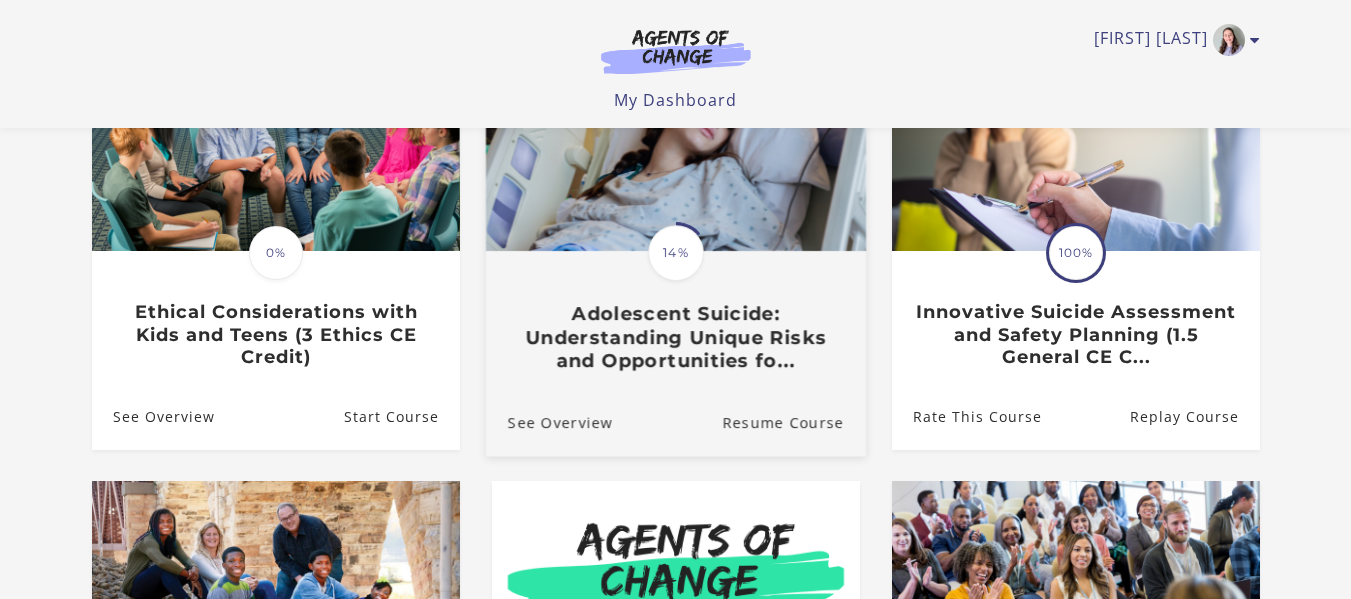 click on "Adolescent Suicide: Understanding Unique Risks and Opportunities fo..." at bounding box center (675, 337) 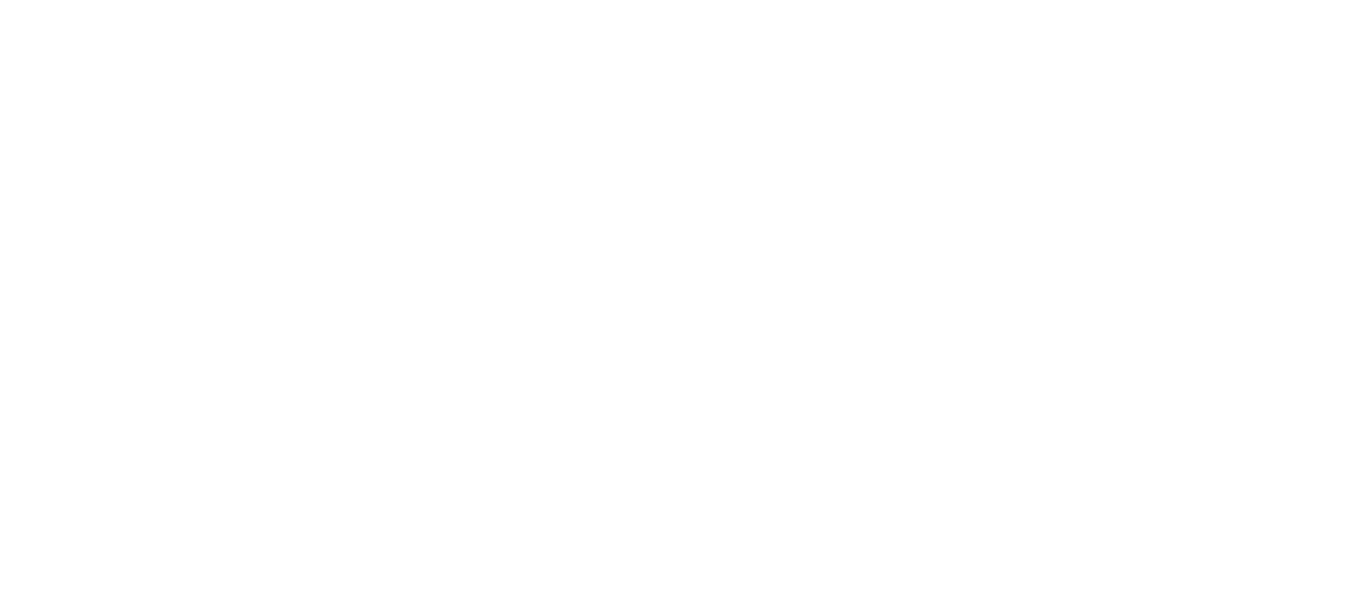 scroll, scrollTop: 0, scrollLeft: 0, axis: both 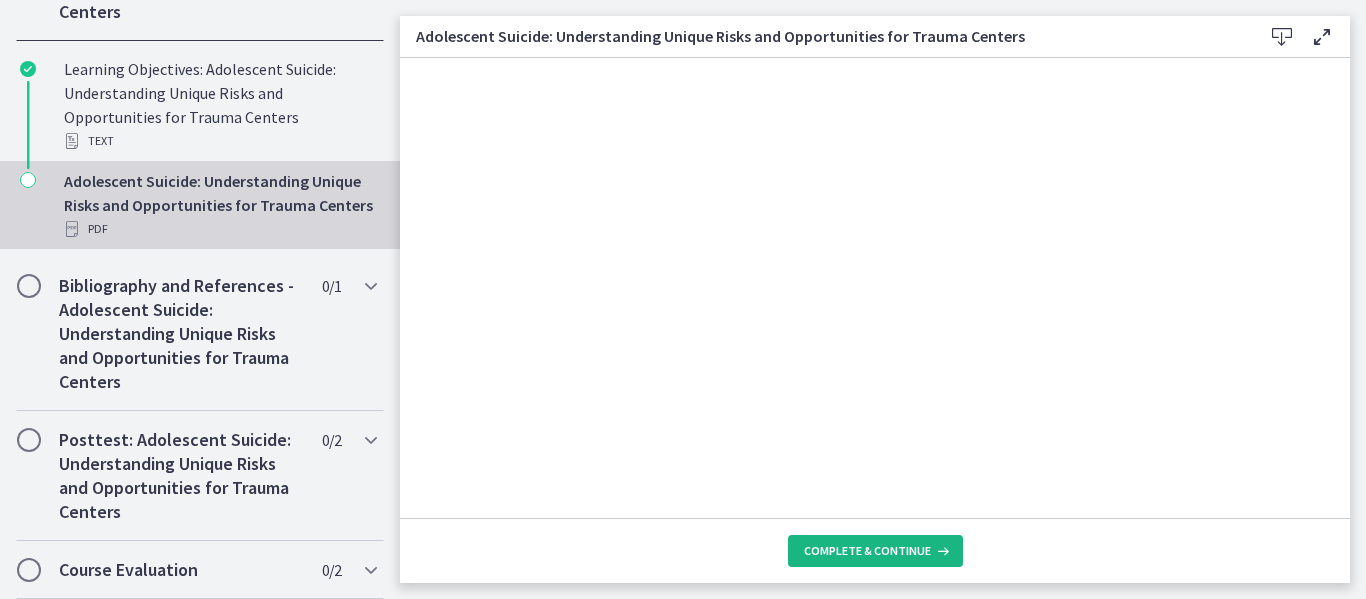 click on "Complete & continue" at bounding box center [867, 551] 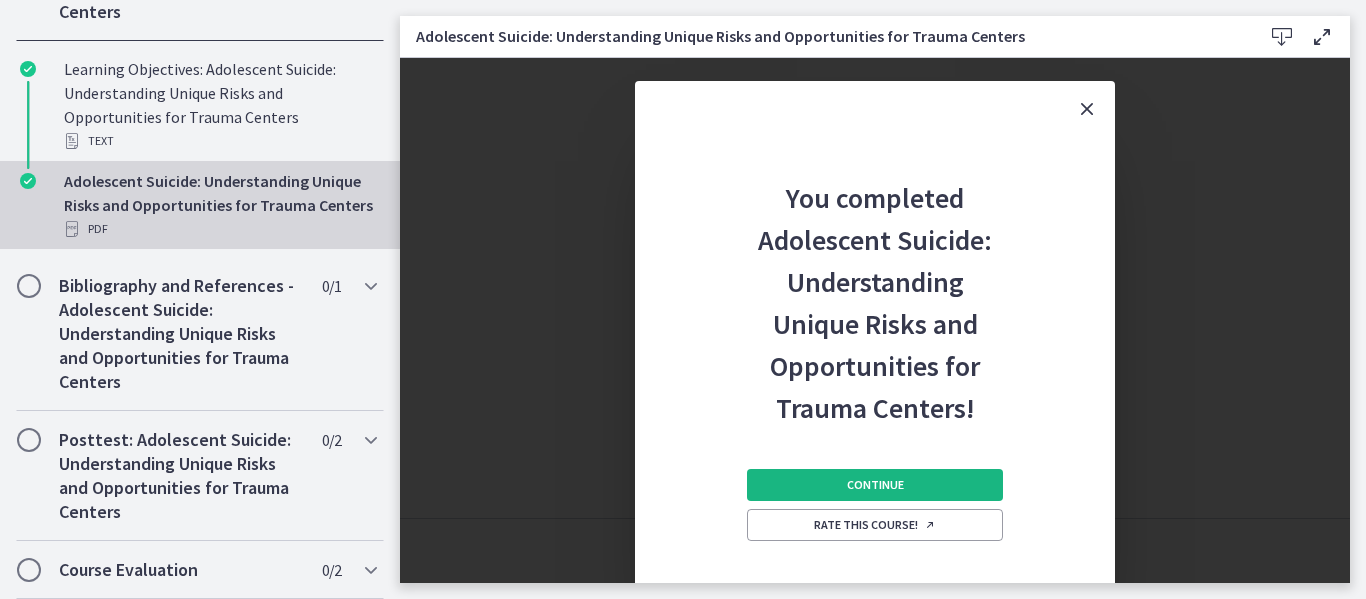 click on "Continue" at bounding box center (875, 485) 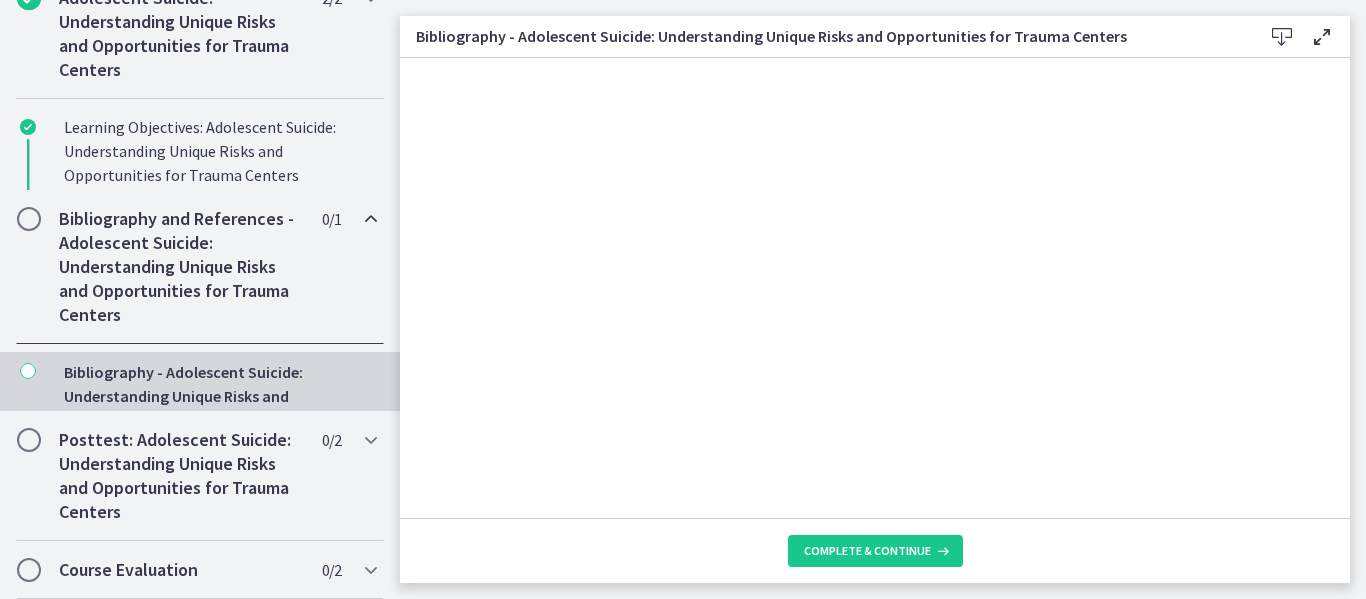 scroll, scrollTop: 465, scrollLeft: 0, axis: vertical 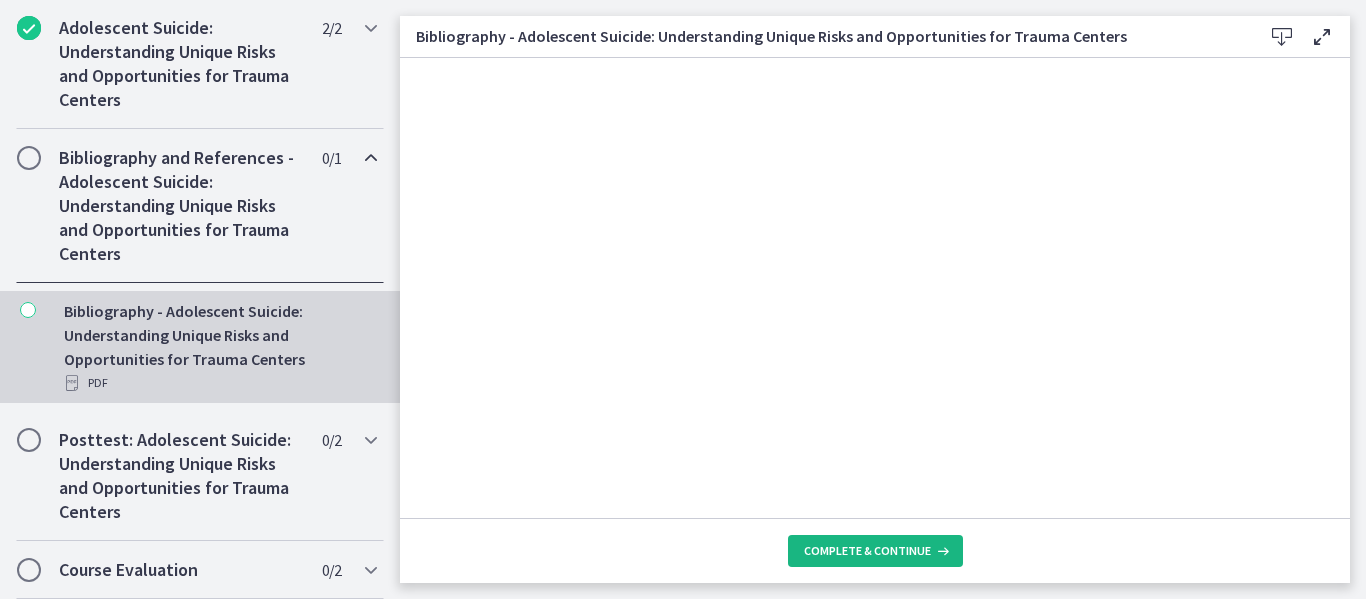 click on "Complete & continue" at bounding box center (867, 551) 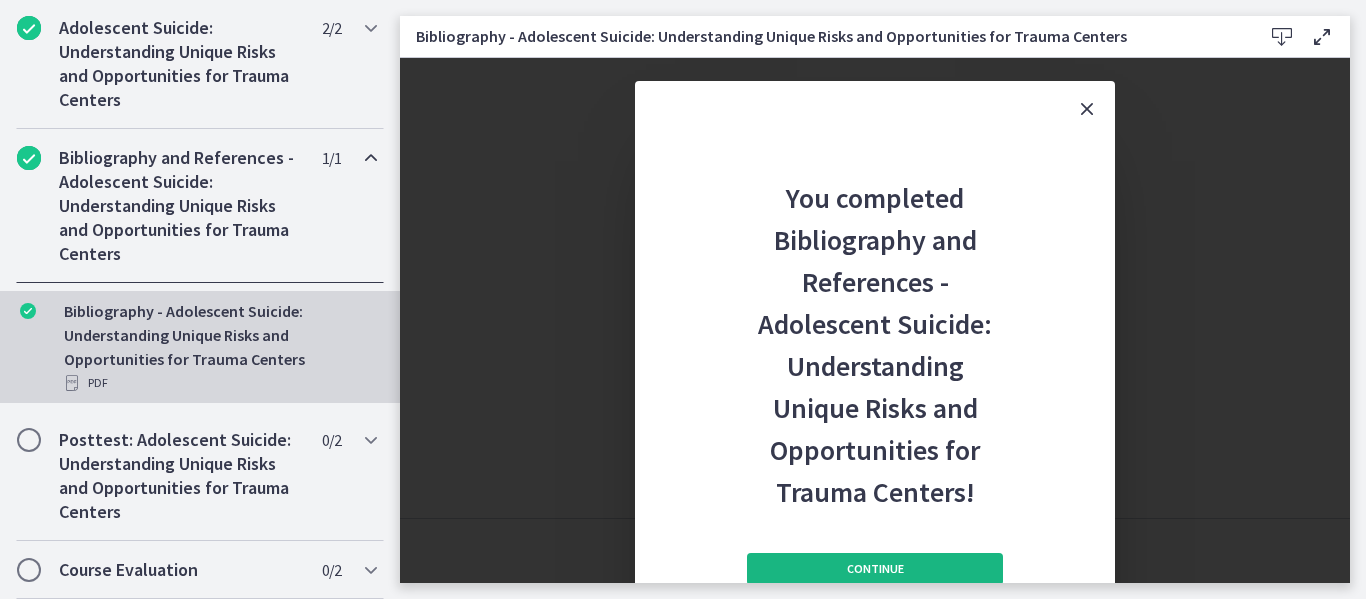 click on "Continue" at bounding box center [875, 569] 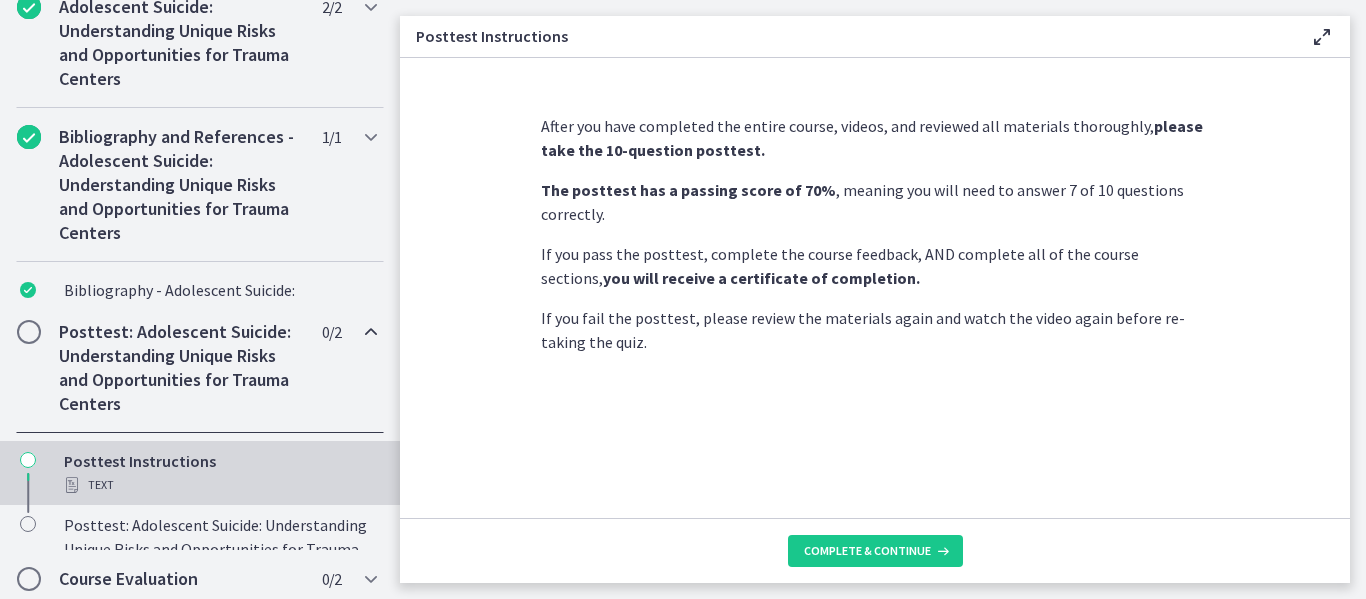 scroll, scrollTop: 529, scrollLeft: 0, axis: vertical 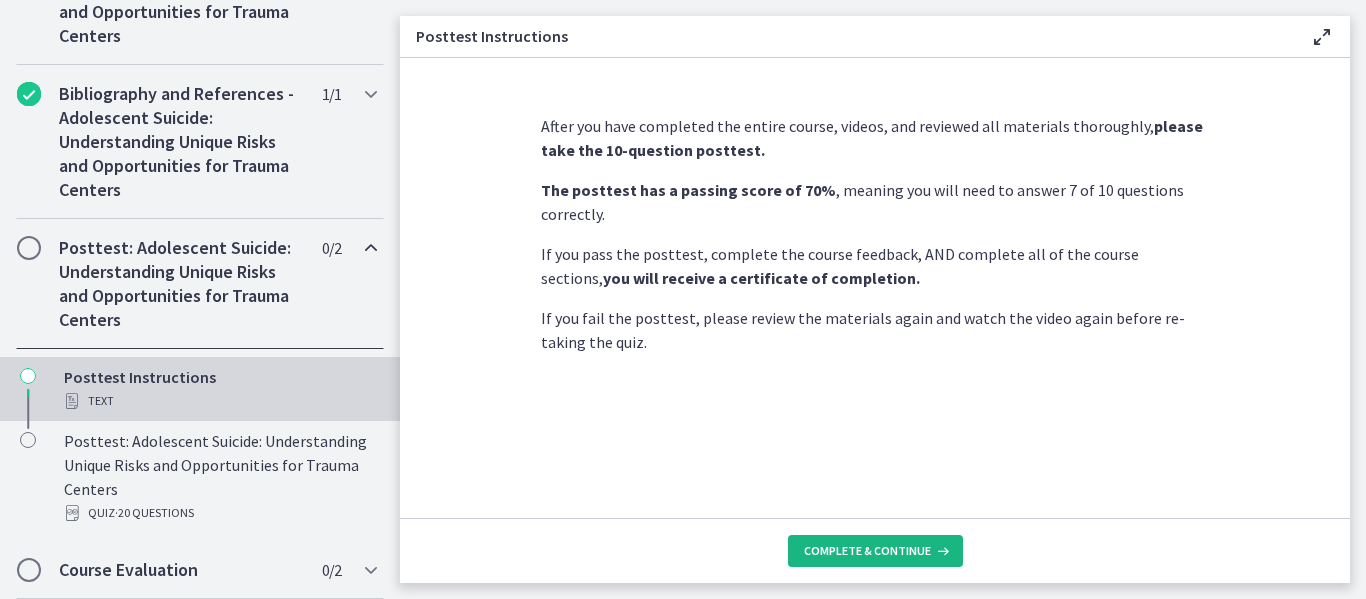 click on "Complete & continue" at bounding box center (867, 551) 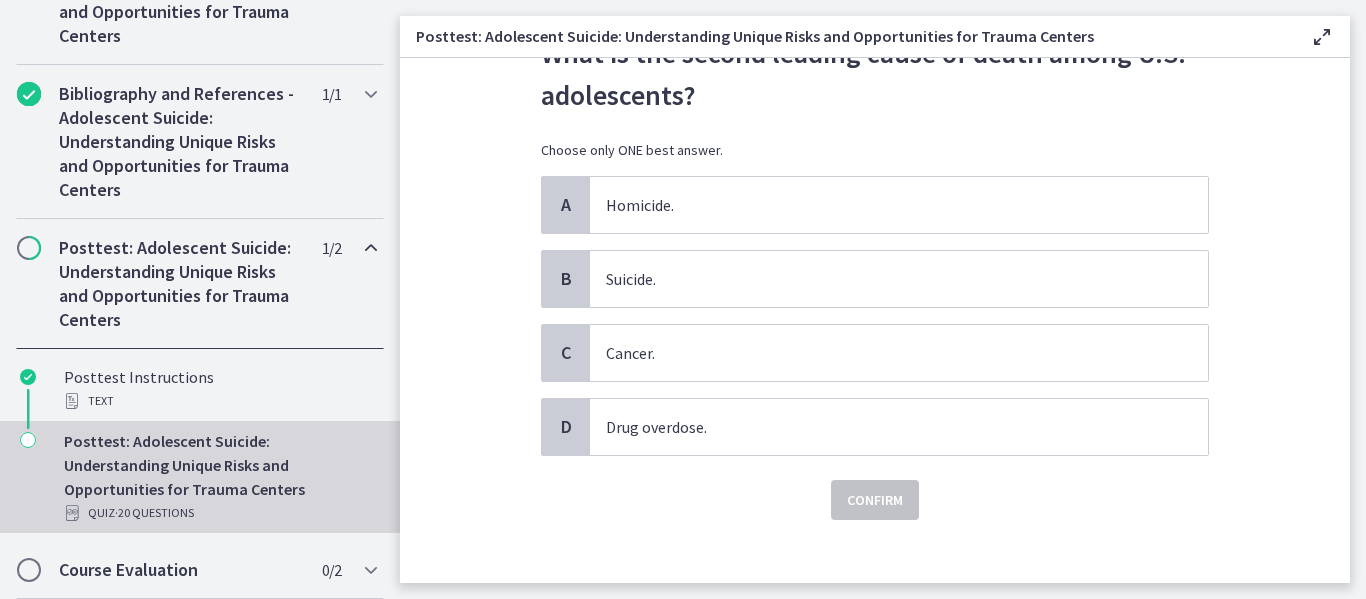 scroll, scrollTop: 107, scrollLeft: 0, axis: vertical 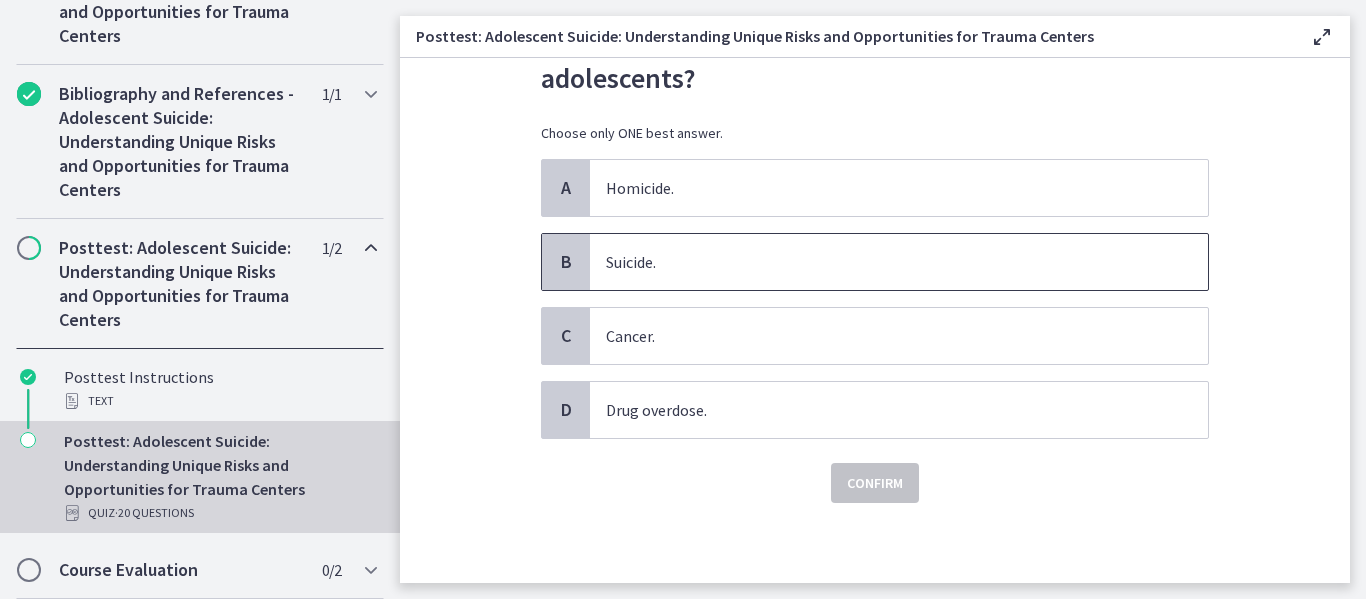 click on "Suicide." at bounding box center (899, 262) 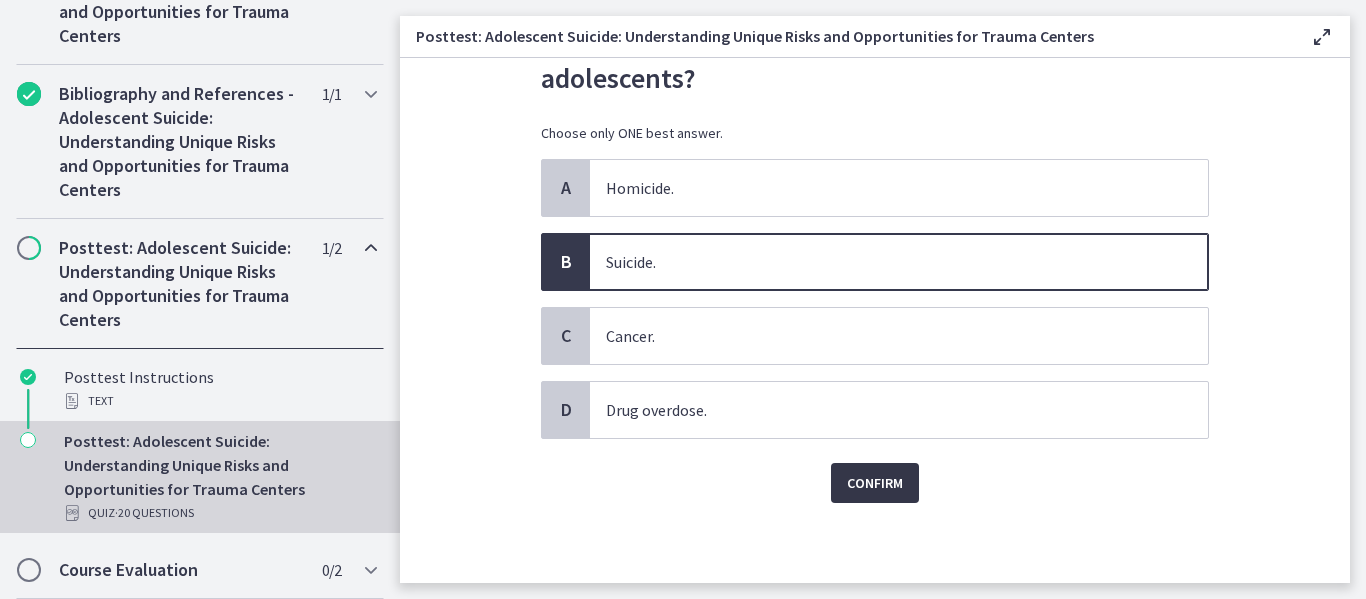 click on "Confirm" at bounding box center (875, 483) 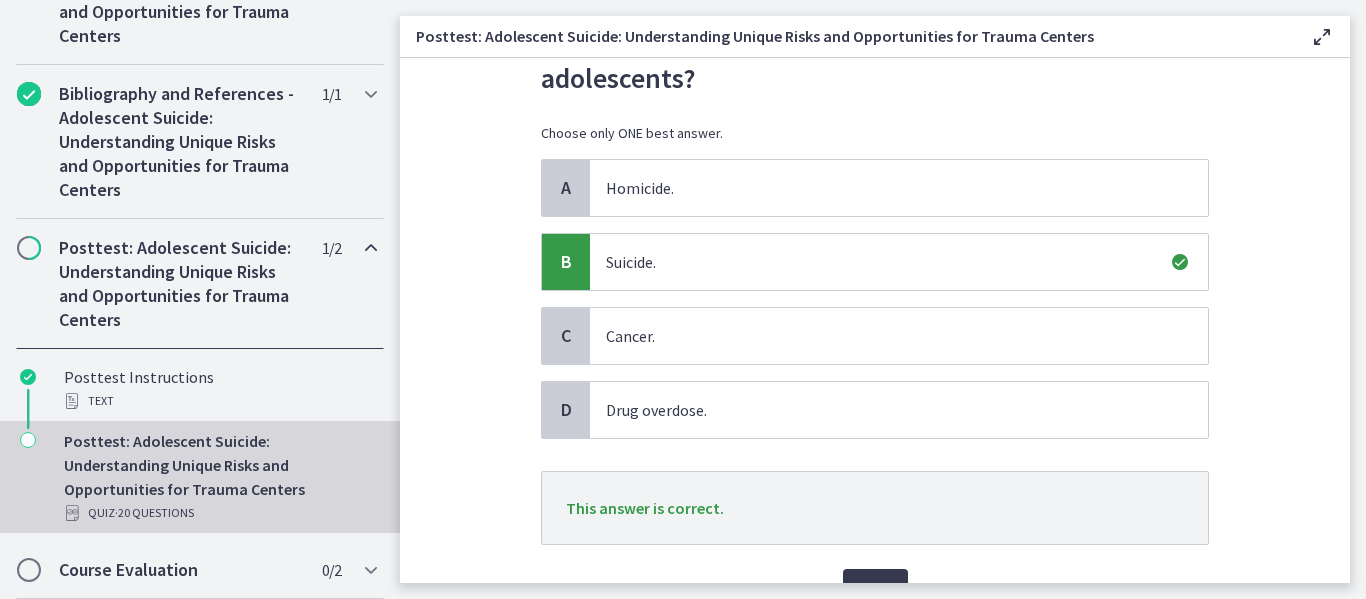 scroll, scrollTop: 205, scrollLeft: 0, axis: vertical 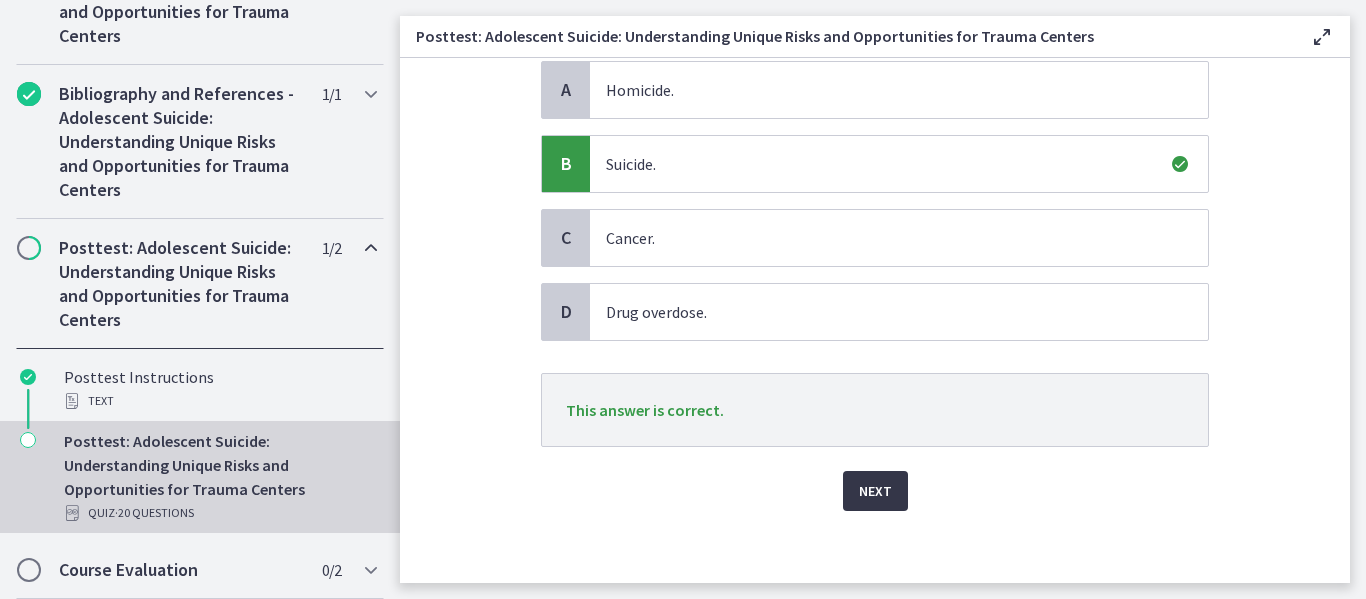 click on "Next" at bounding box center (875, 491) 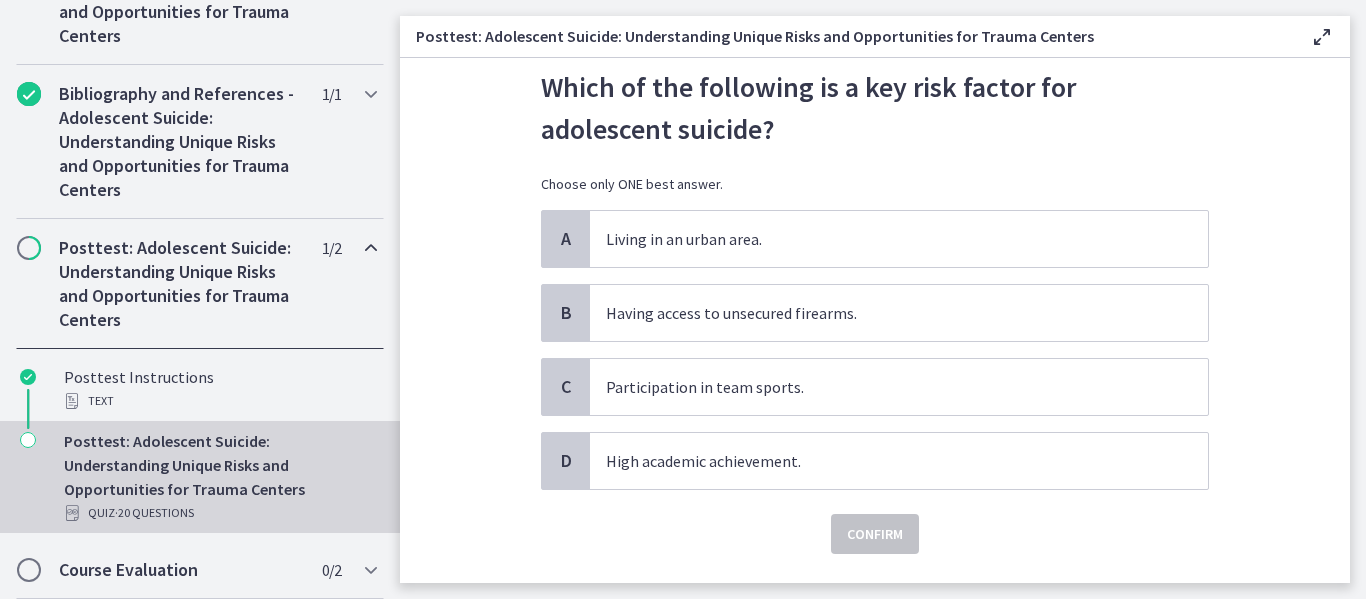 scroll, scrollTop: 41, scrollLeft: 0, axis: vertical 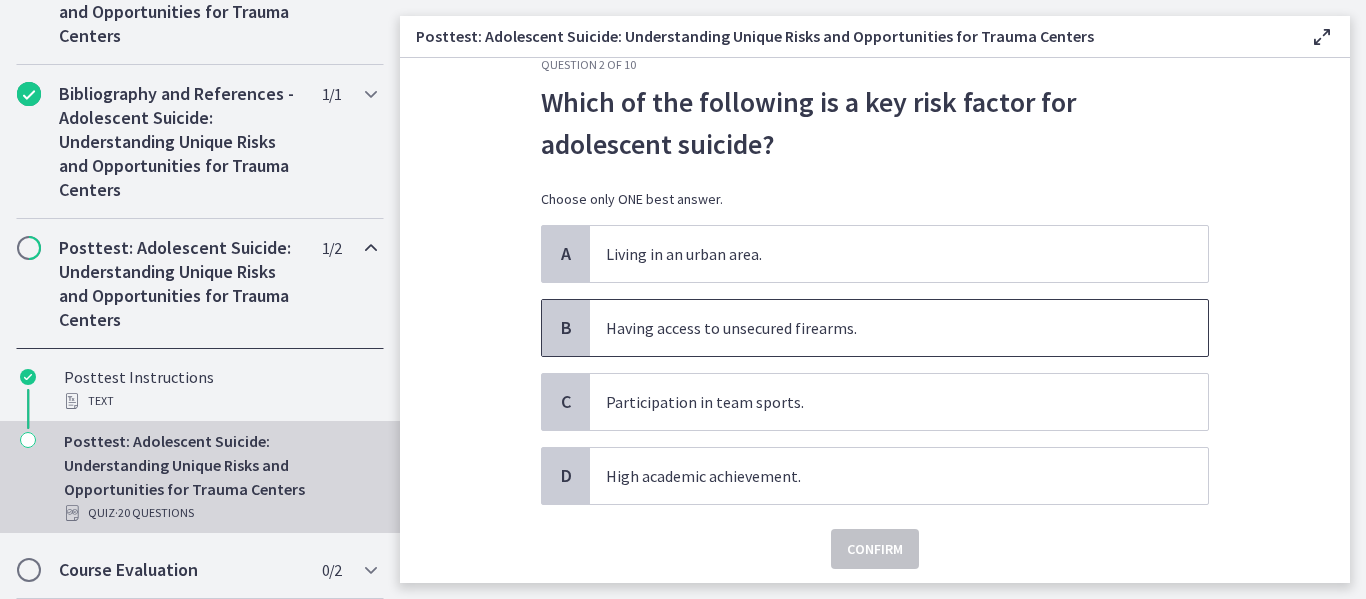 click on "Having access to unsecured firearms." at bounding box center [899, 328] 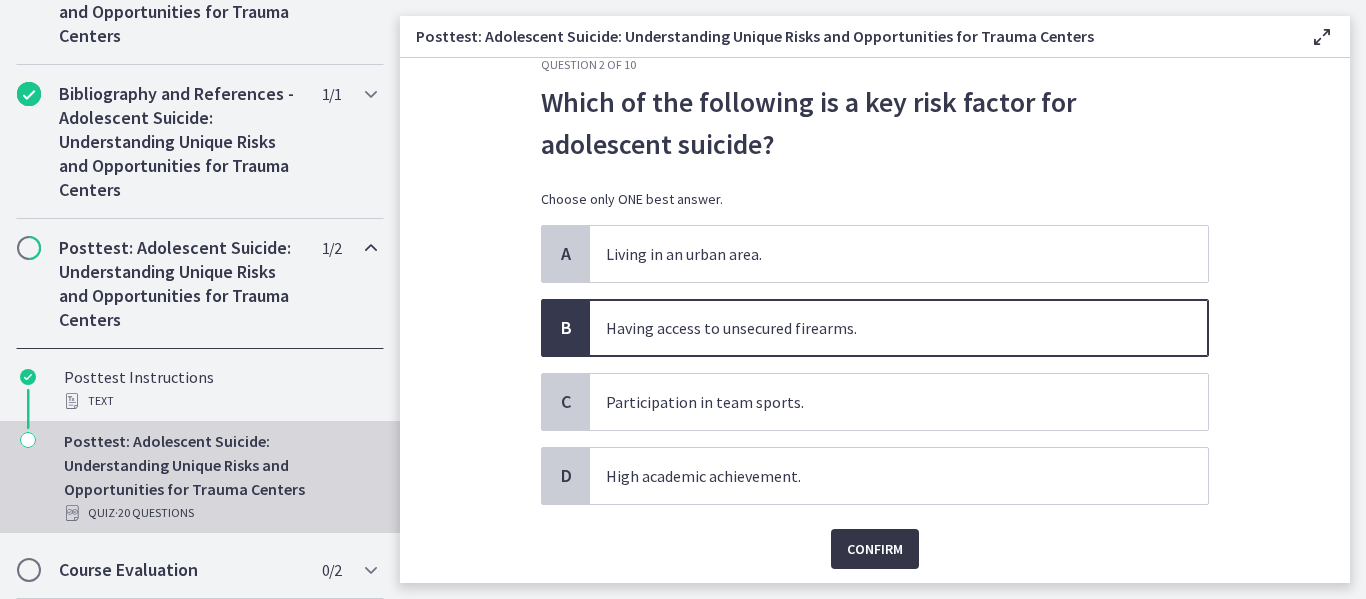 click on "Confirm" at bounding box center (875, 549) 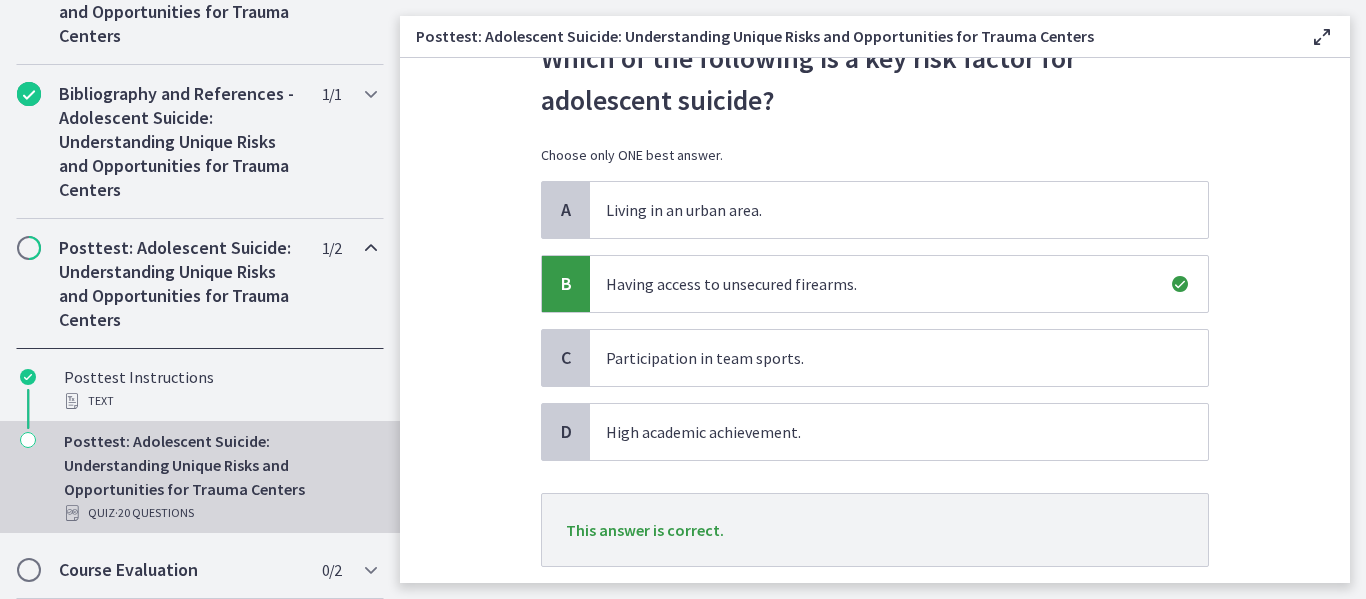 scroll, scrollTop: 213, scrollLeft: 0, axis: vertical 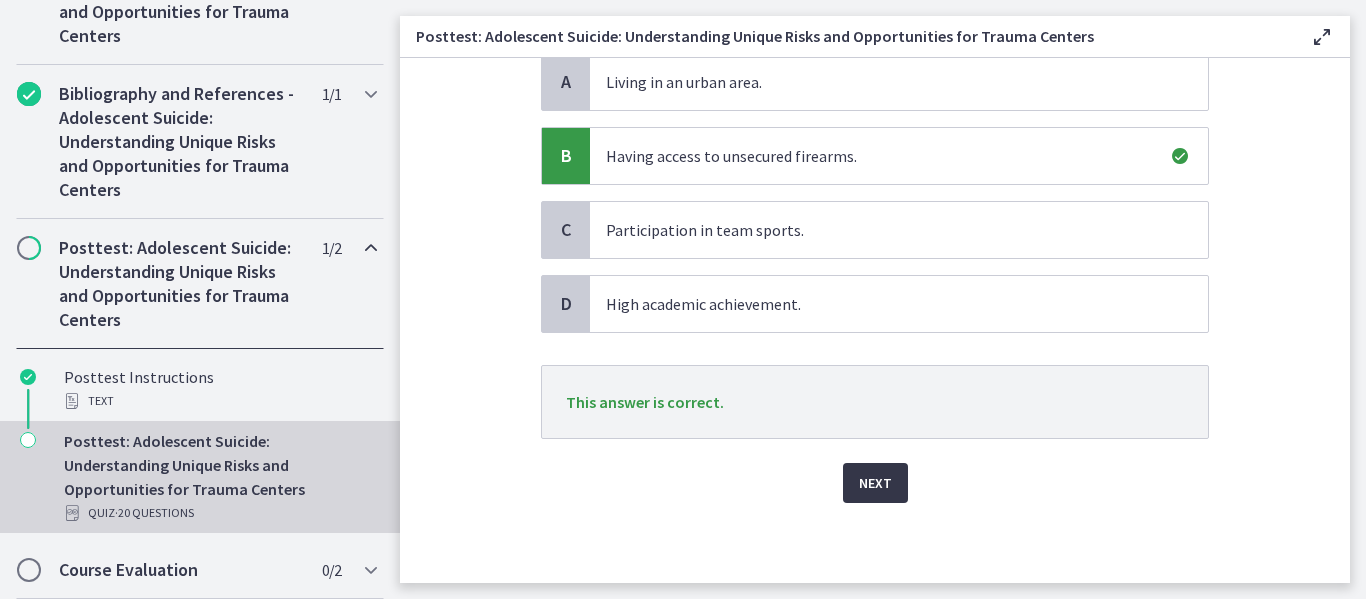 click on "Next" at bounding box center [875, 483] 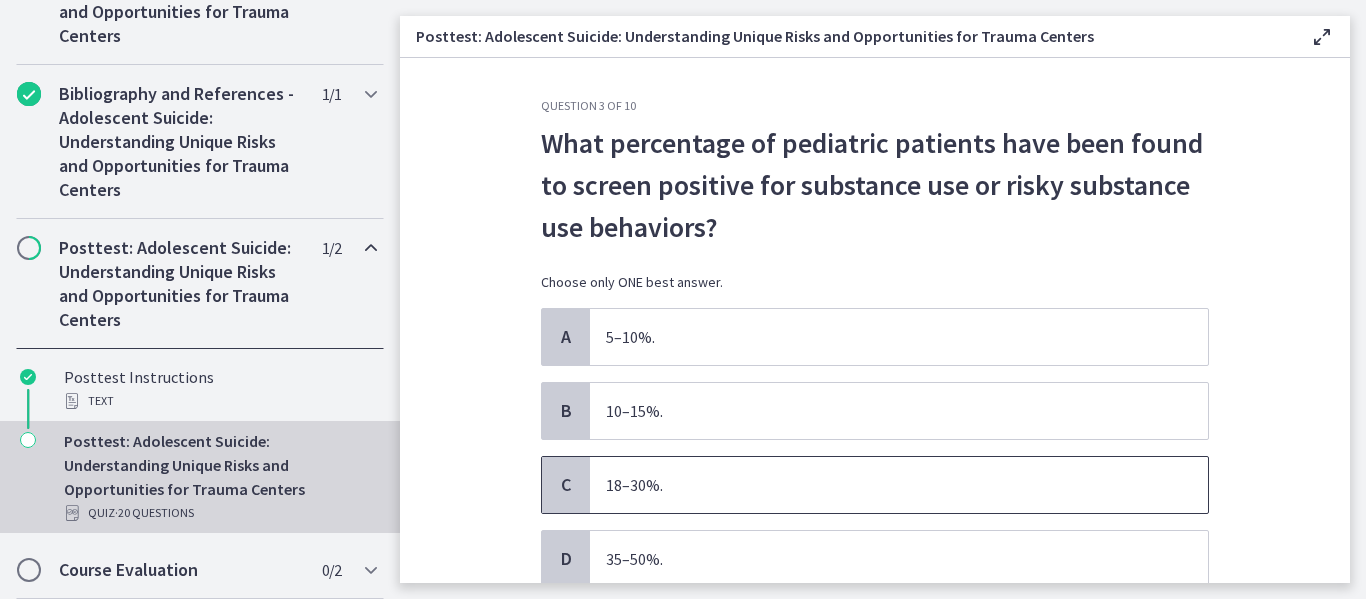 click on "18–30%." at bounding box center (899, 485) 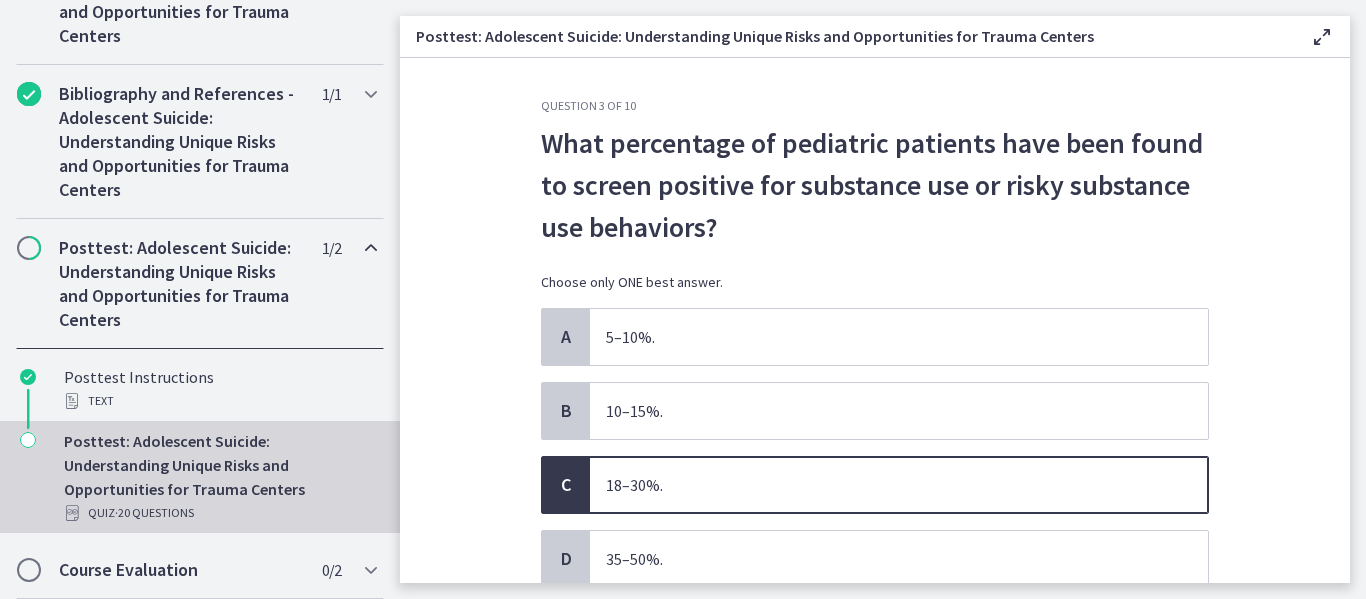 scroll, scrollTop: 149, scrollLeft: 0, axis: vertical 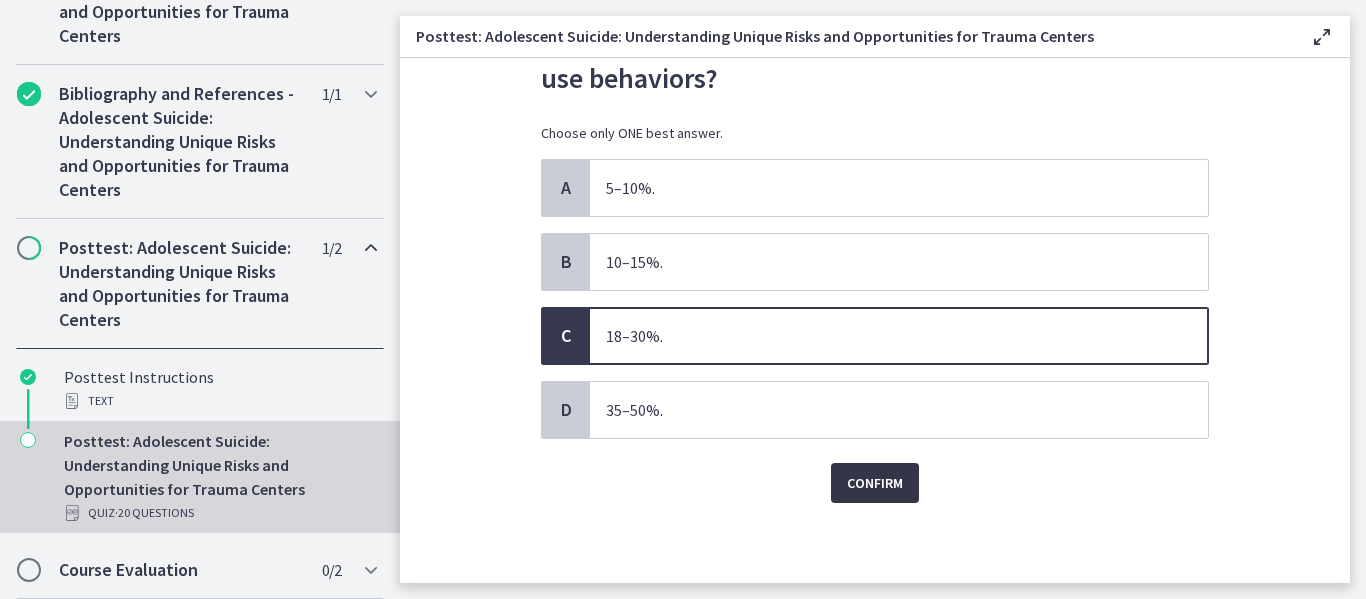 click on "Confirm" at bounding box center [875, 483] 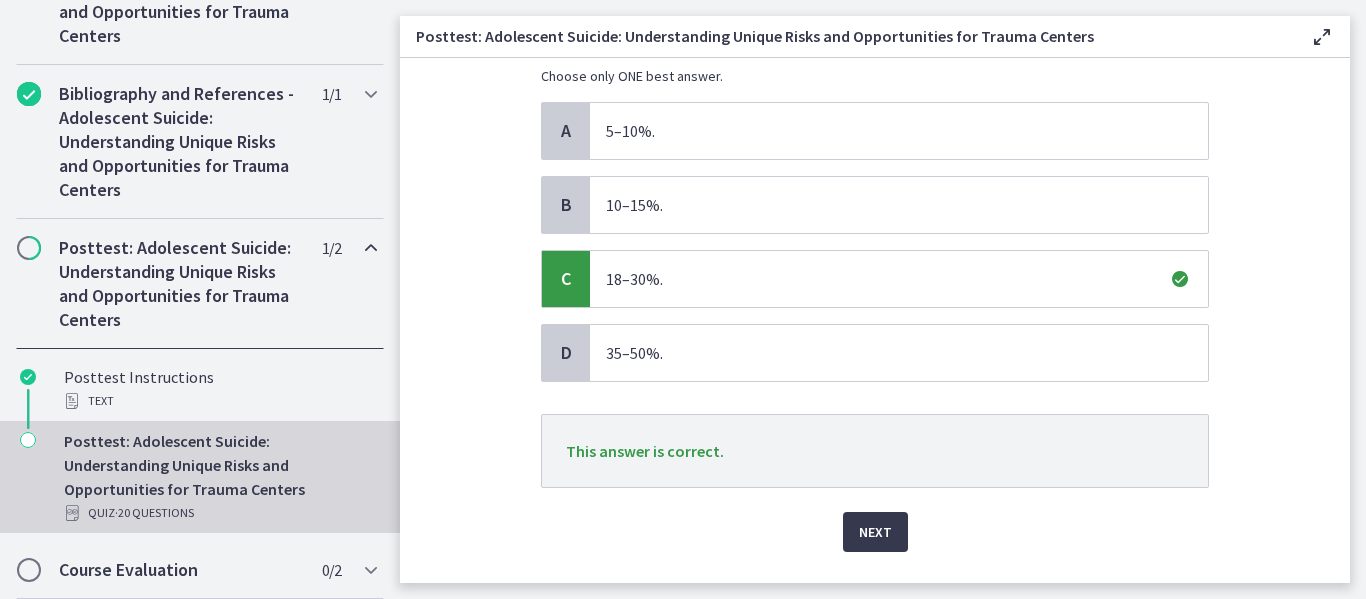scroll, scrollTop: 255, scrollLeft: 0, axis: vertical 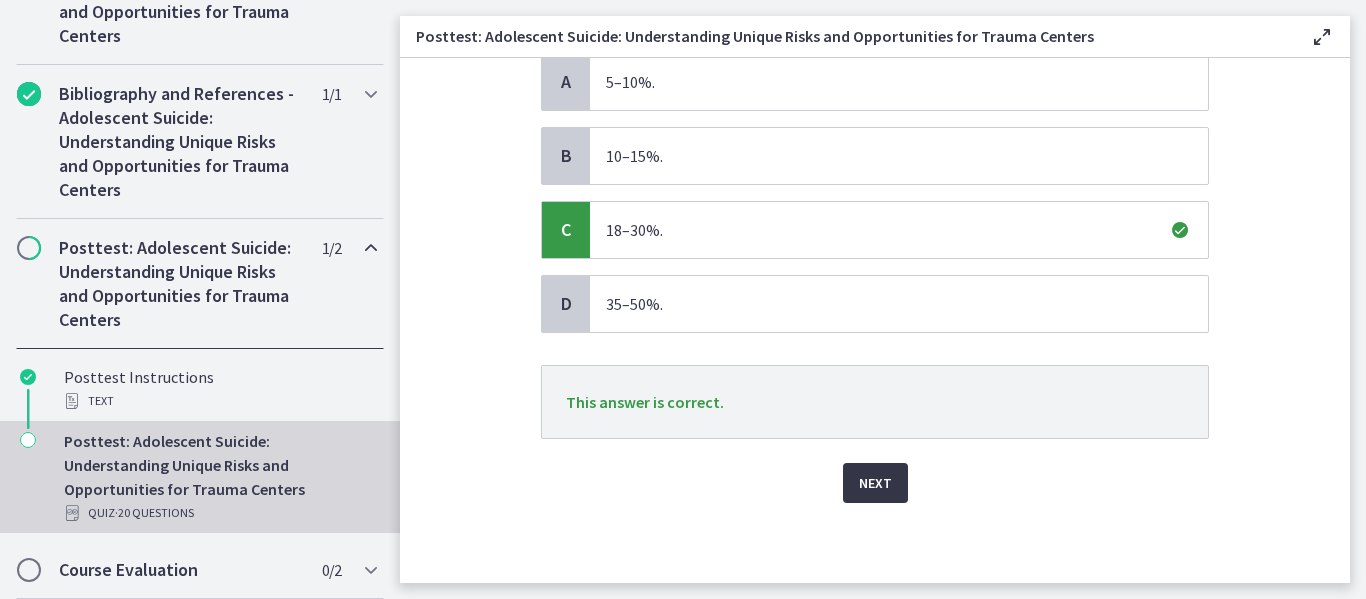 click on "Next" at bounding box center [875, 483] 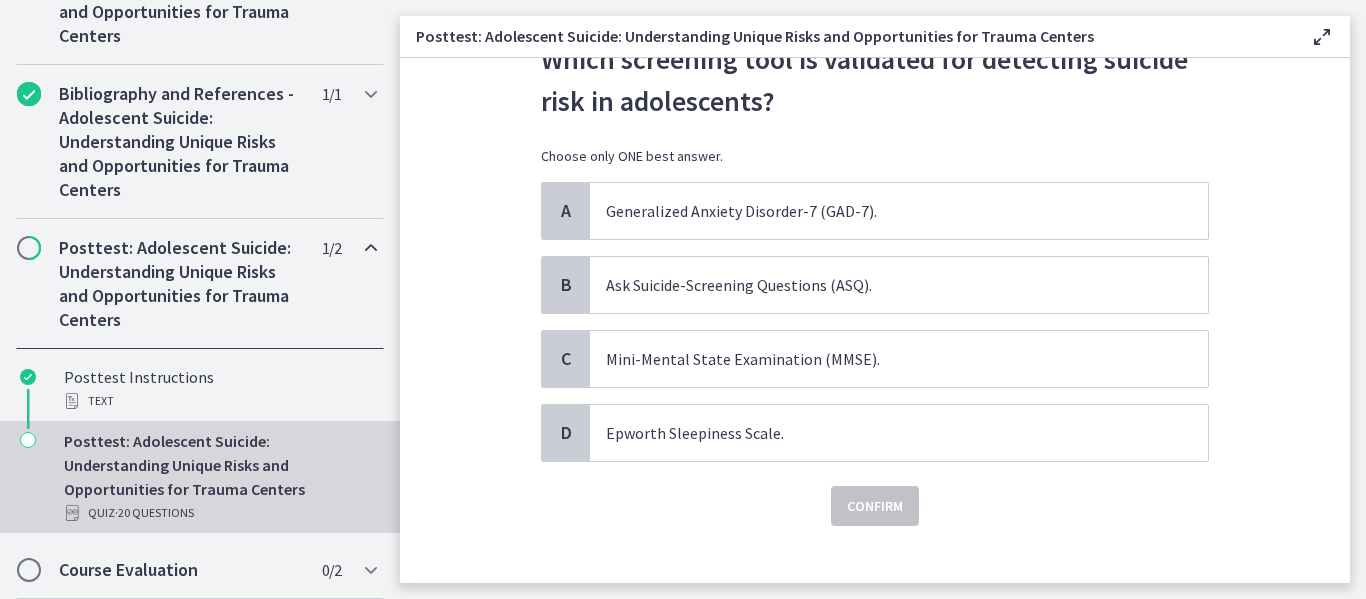 scroll, scrollTop: 107, scrollLeft: 0, axis: vertical 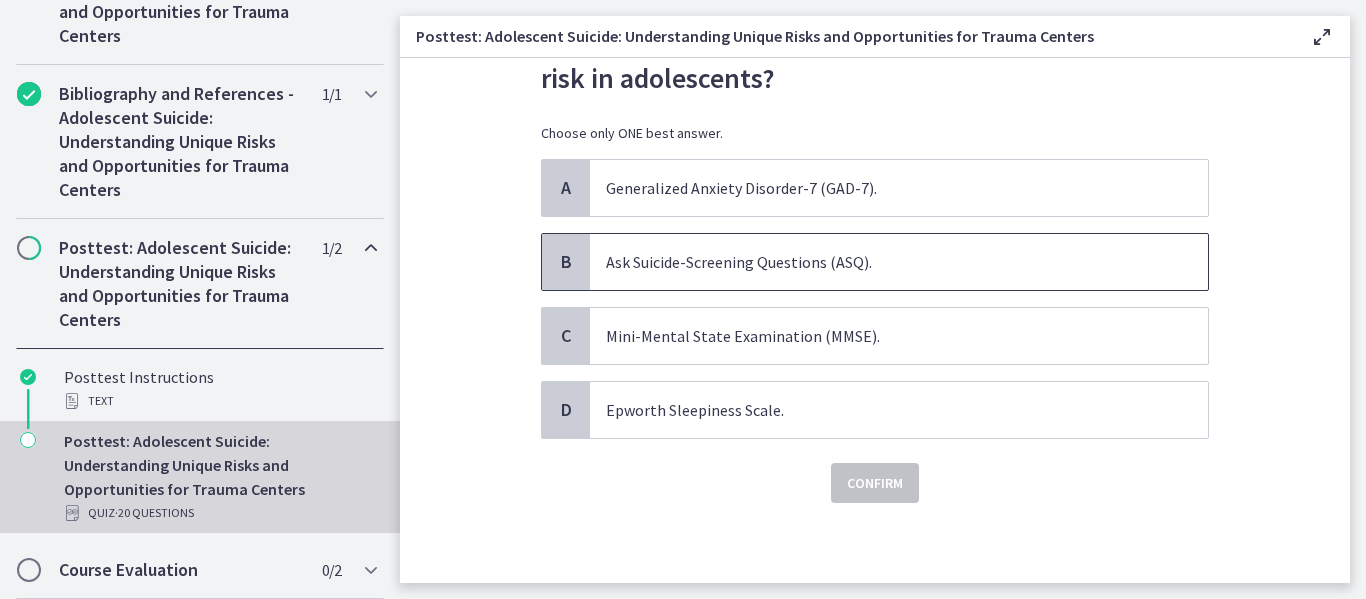 click on "Ask Suicide-Screening Questions (ASQ)." at bounding box center (899, 262) 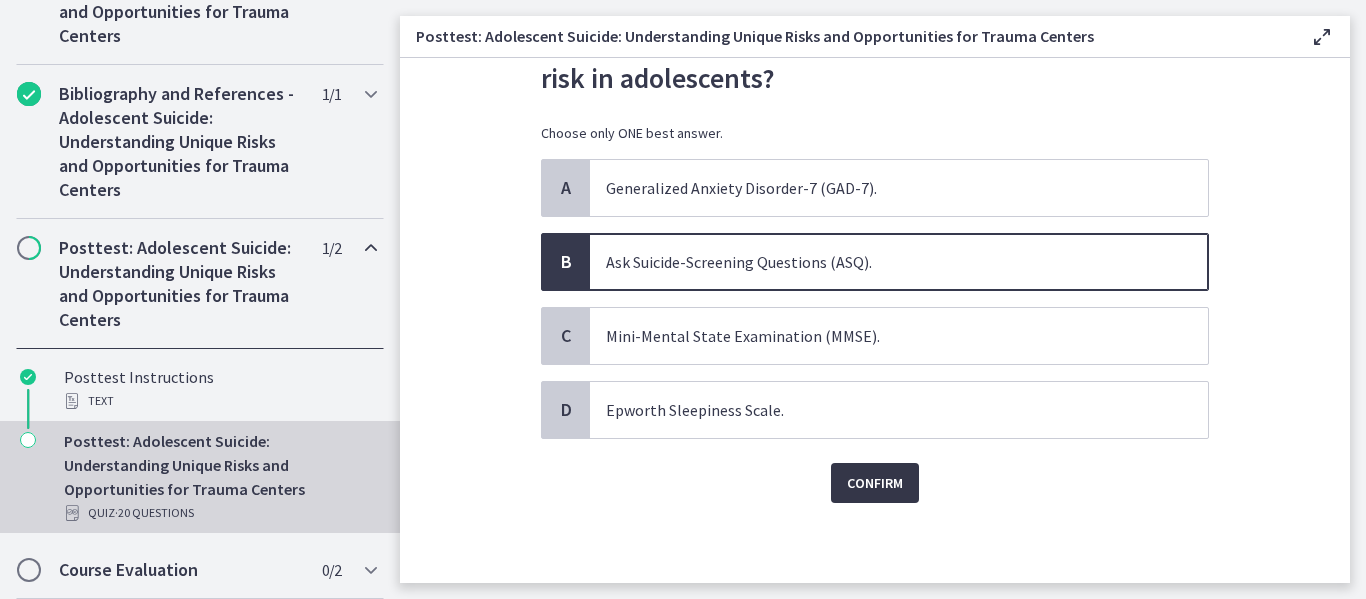 click on "Confirm" at bounding box center [875, 483] 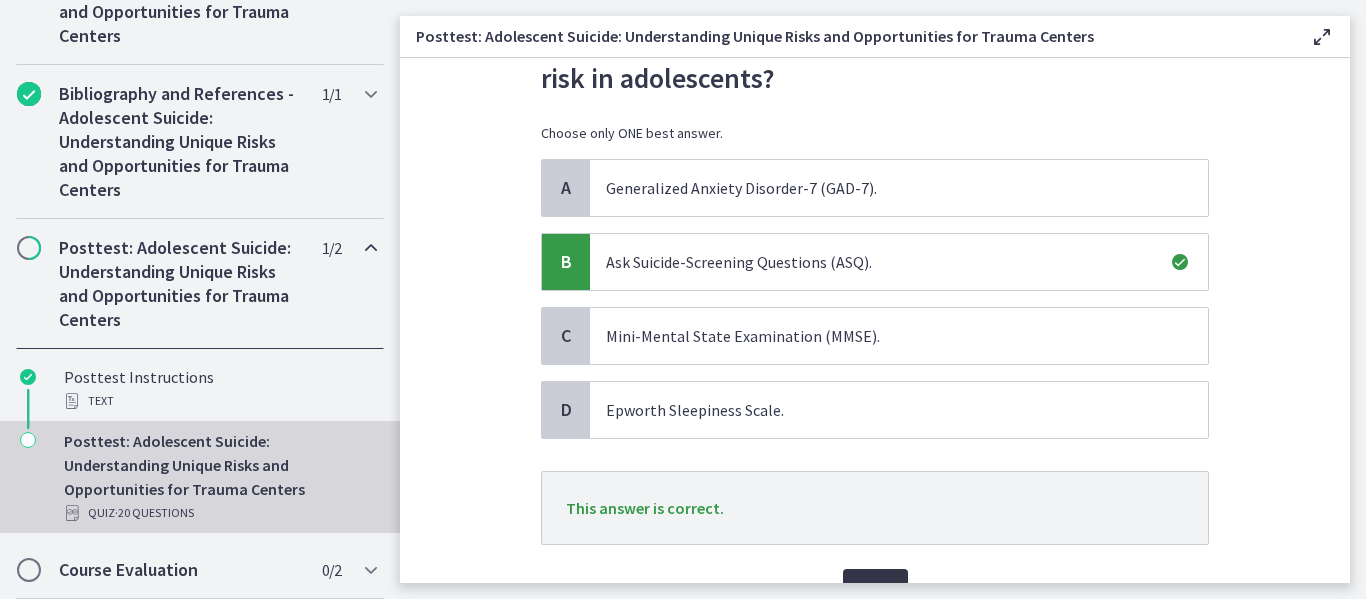 click on "Next" at bounding box center [875, 589] 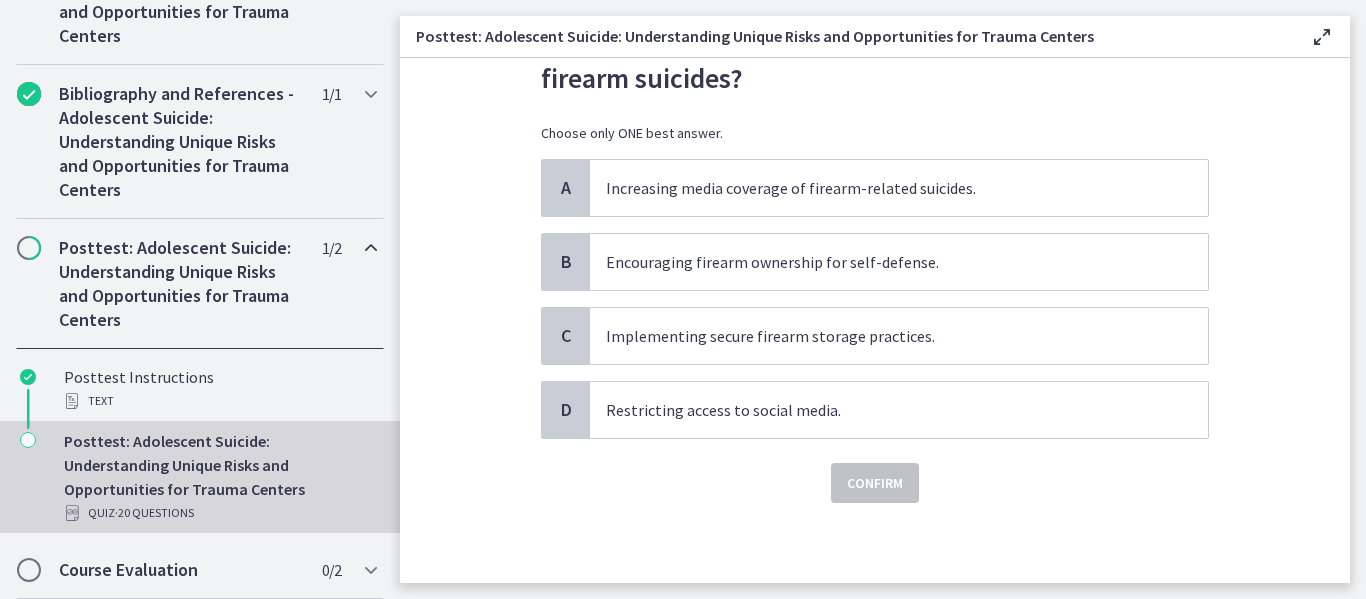 scroll, scrollTop: 0, scrollLeft: 0, axis: both 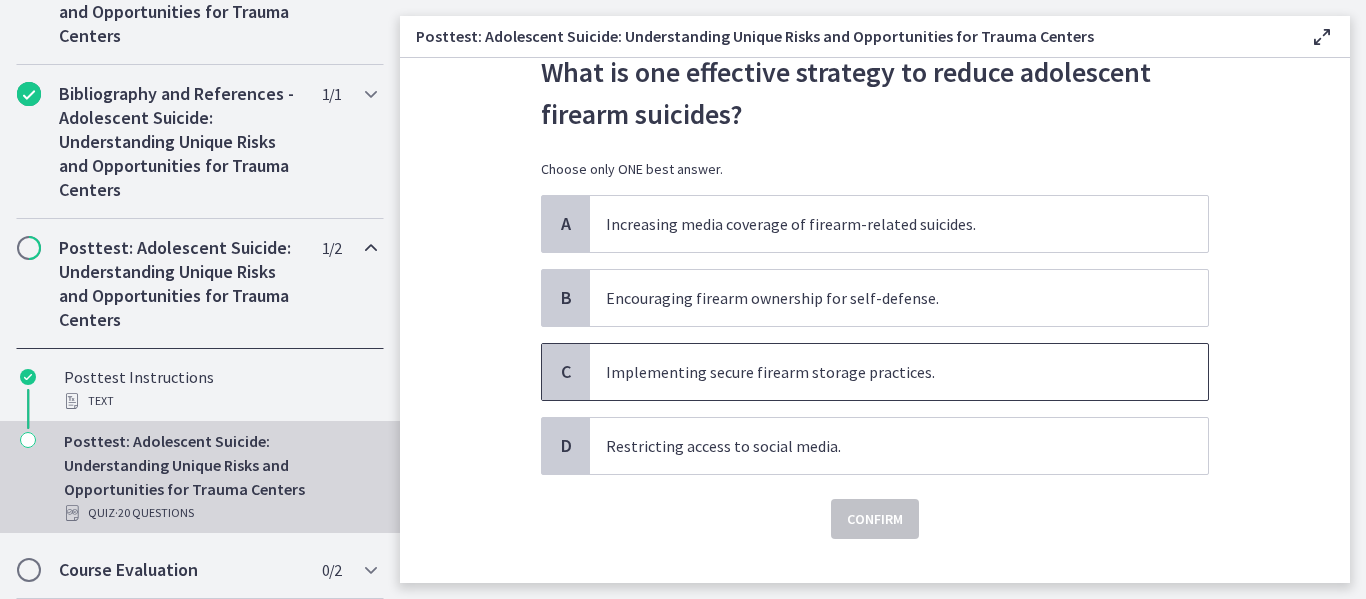 click on "Implementing secure firearm storage practices." at bounding box center (899, 372) 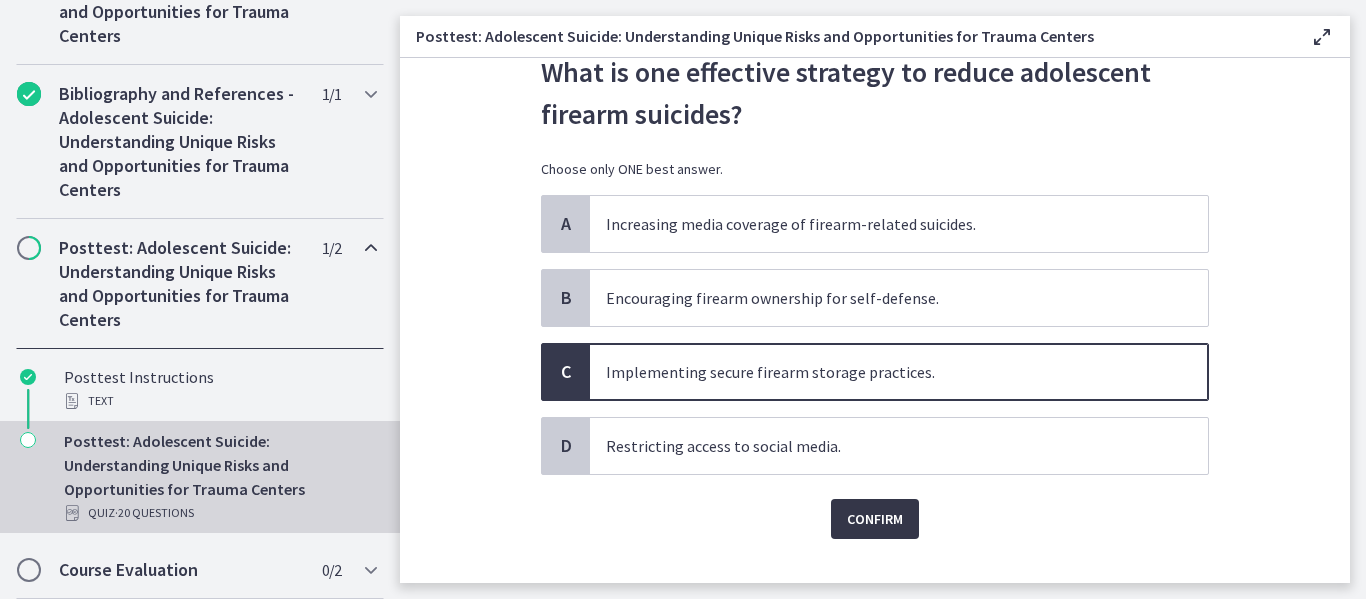 click on "Confirm" at bounding box center (875, 519) 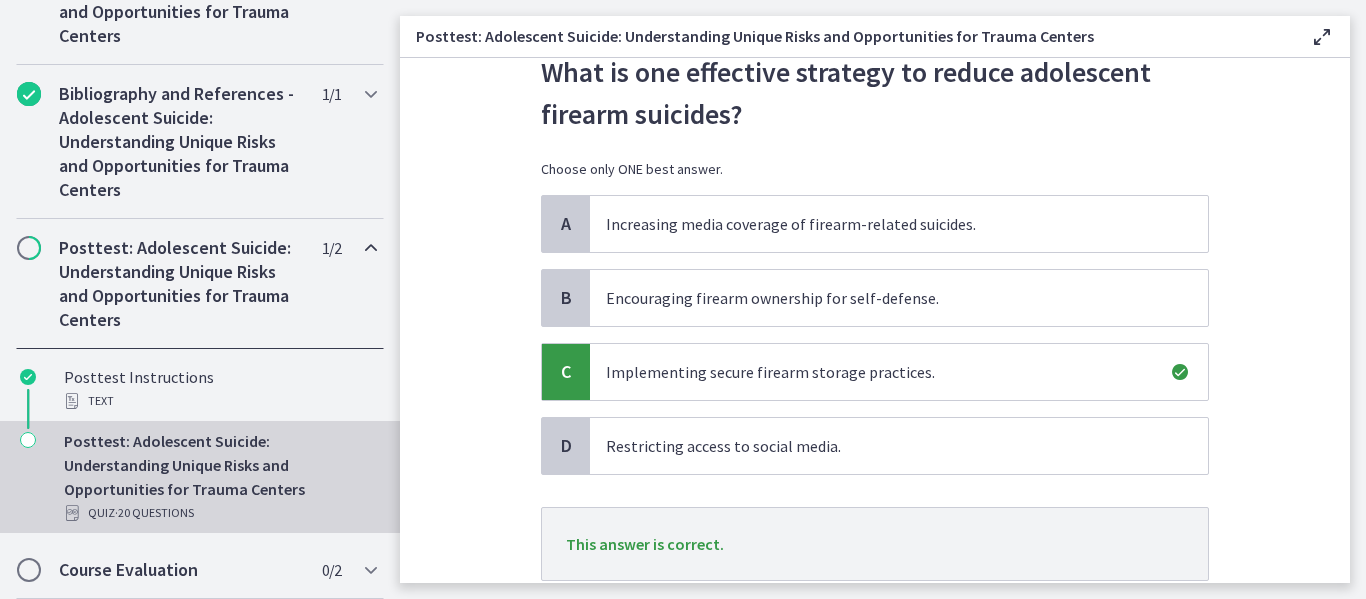 scroll, scrollTop: 213, scrollLeft: 0, axis: vertical 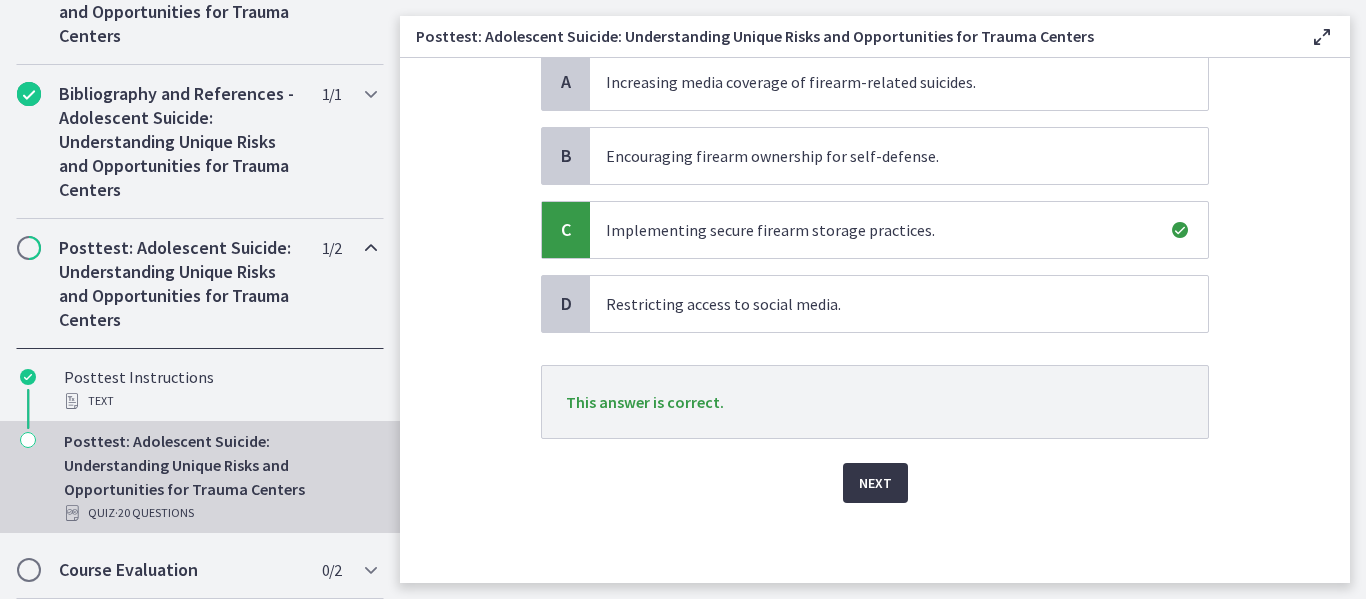 click on "Next" at bounding box center [875, 483] 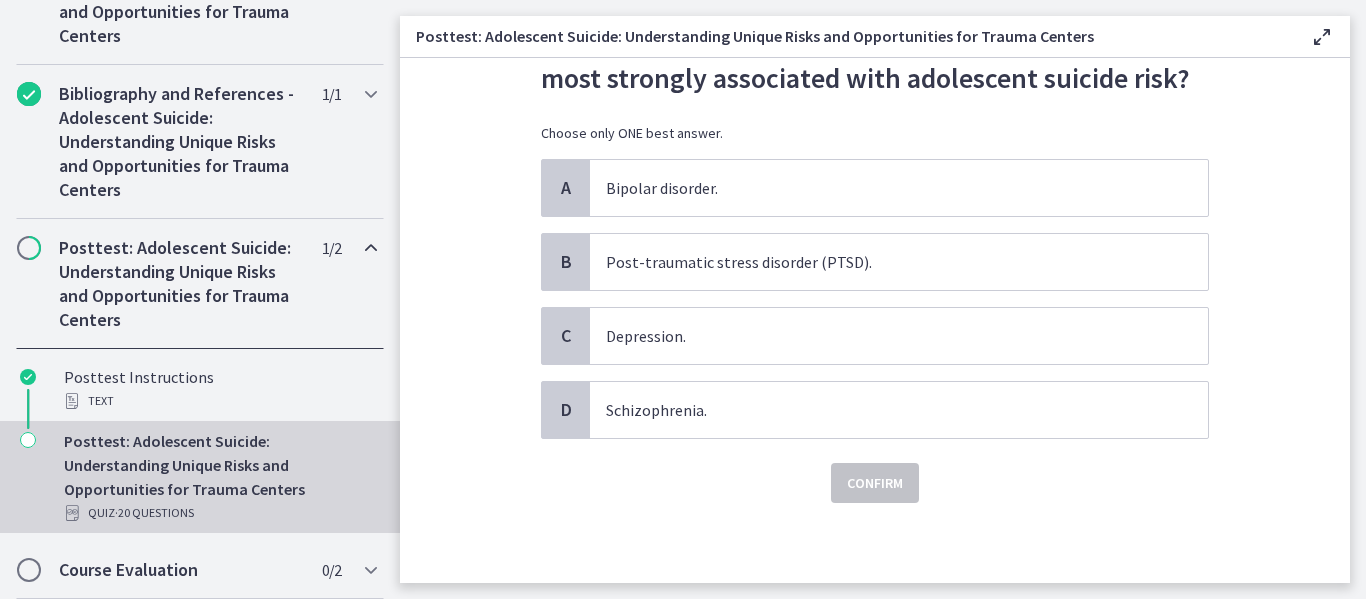 scroll, scrollTop: 0, scrollLeft: 0, axis: both 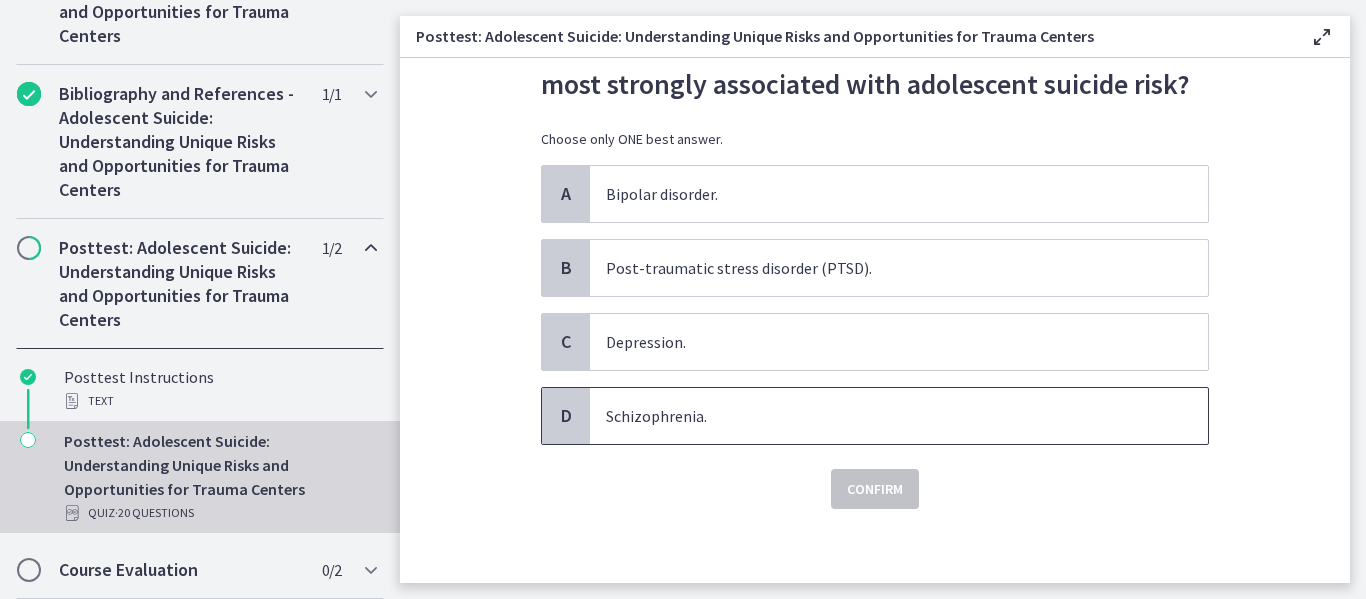 click on "Schizophrenia." at bounding box center (899, 416) 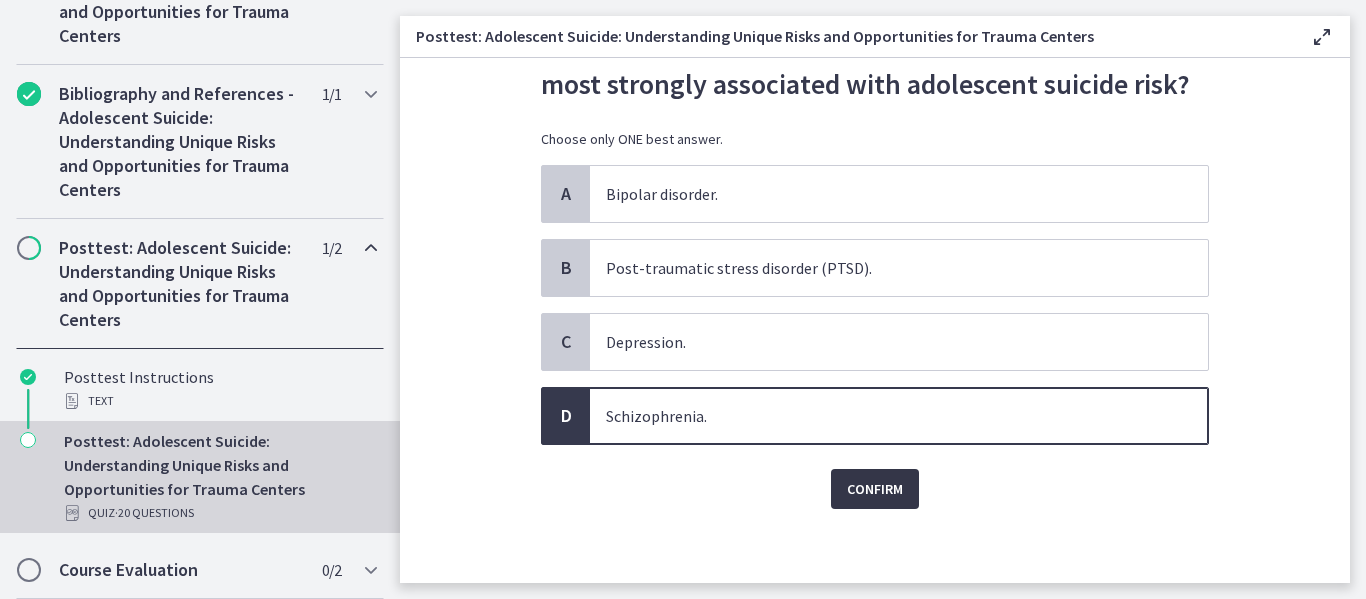 click on "Confirm" at bounding box center [875, 489] 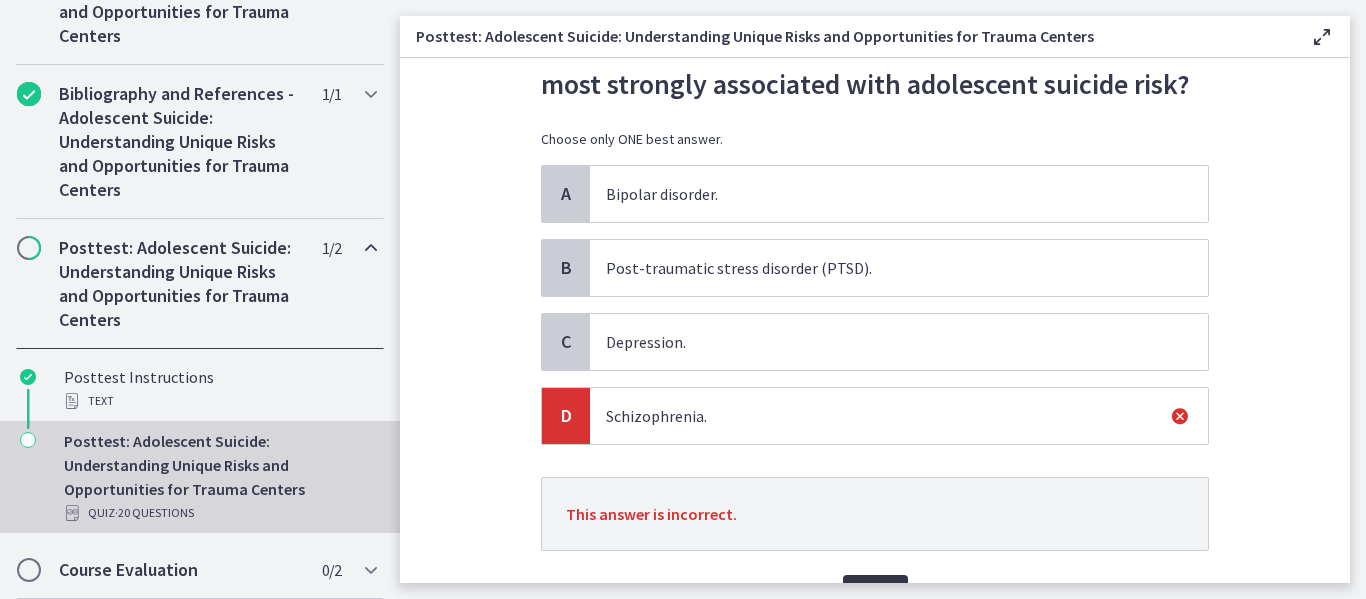 click on "Next" at bounding box center (875, 595) 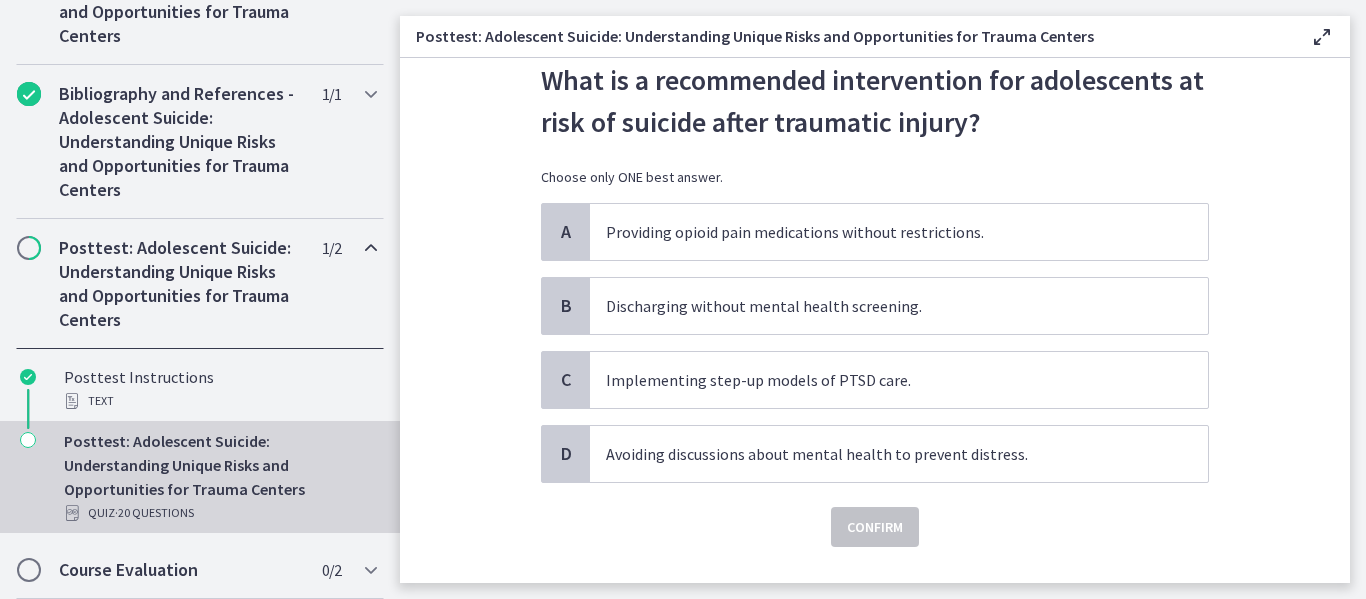 scroll, scrollTop: 60, scrollLeft: 0, axis: vertical 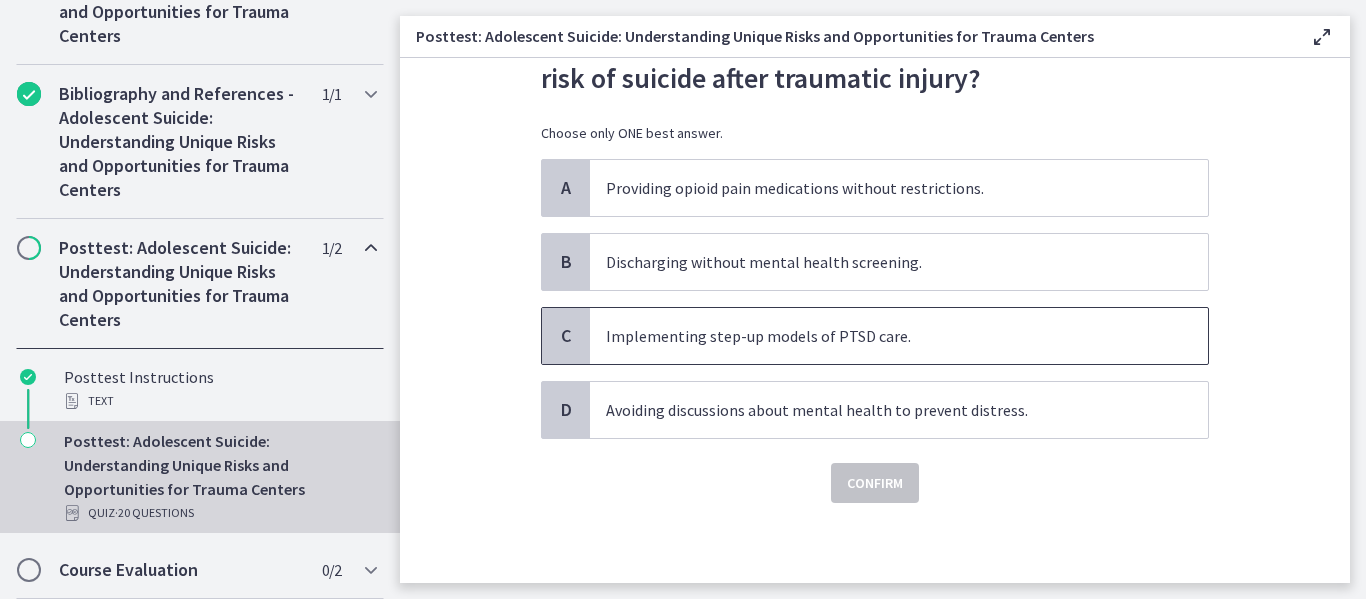 click on "Implementing step-up models of PTSD care." at bounding box center (899, 336) 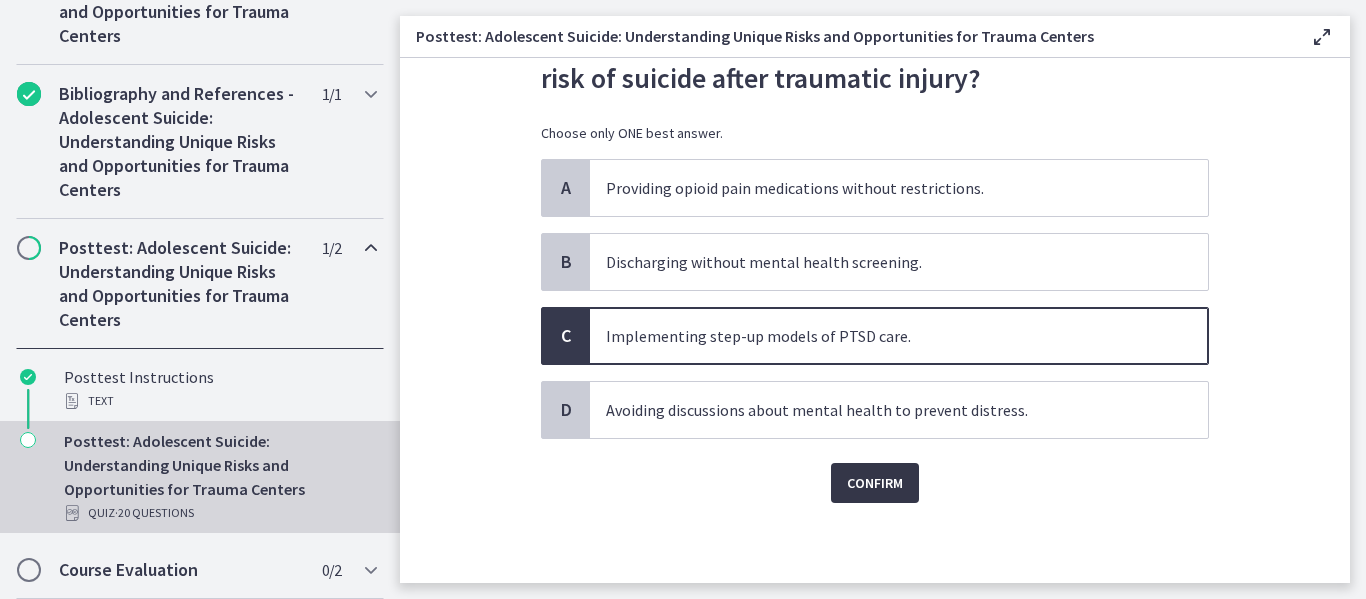 click on "Confirm" at bounding box center (875, 483) 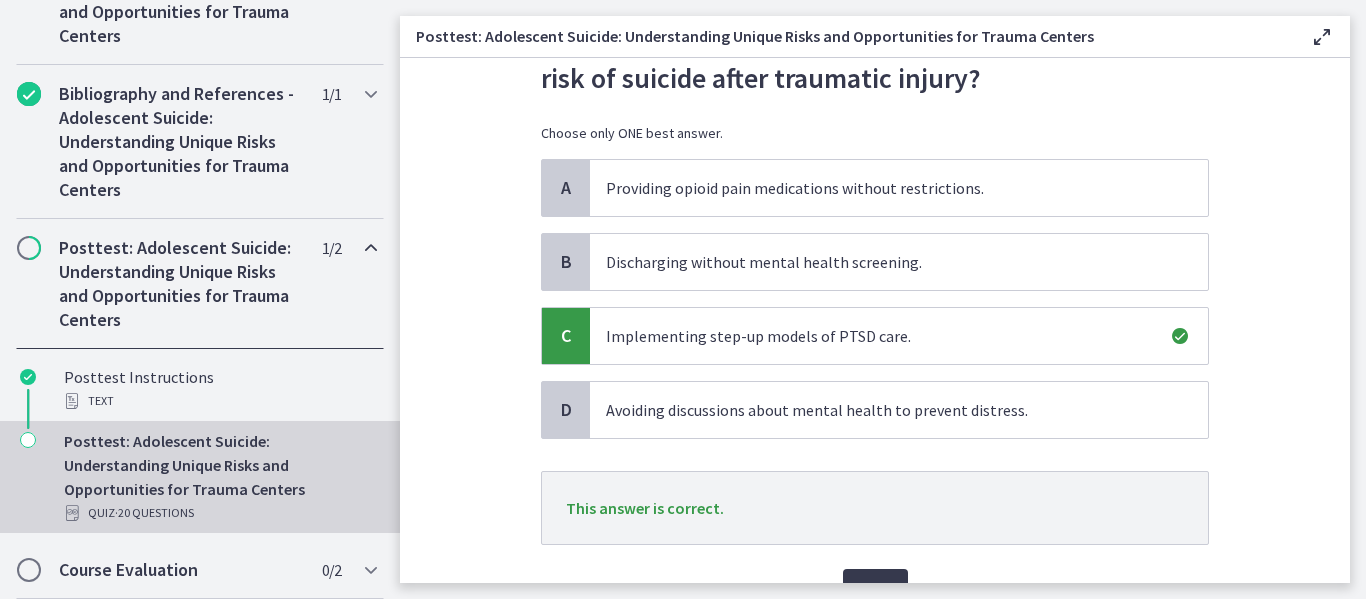 scroll, scrollTop: 213, scrollLeft: 0, axis: vertical 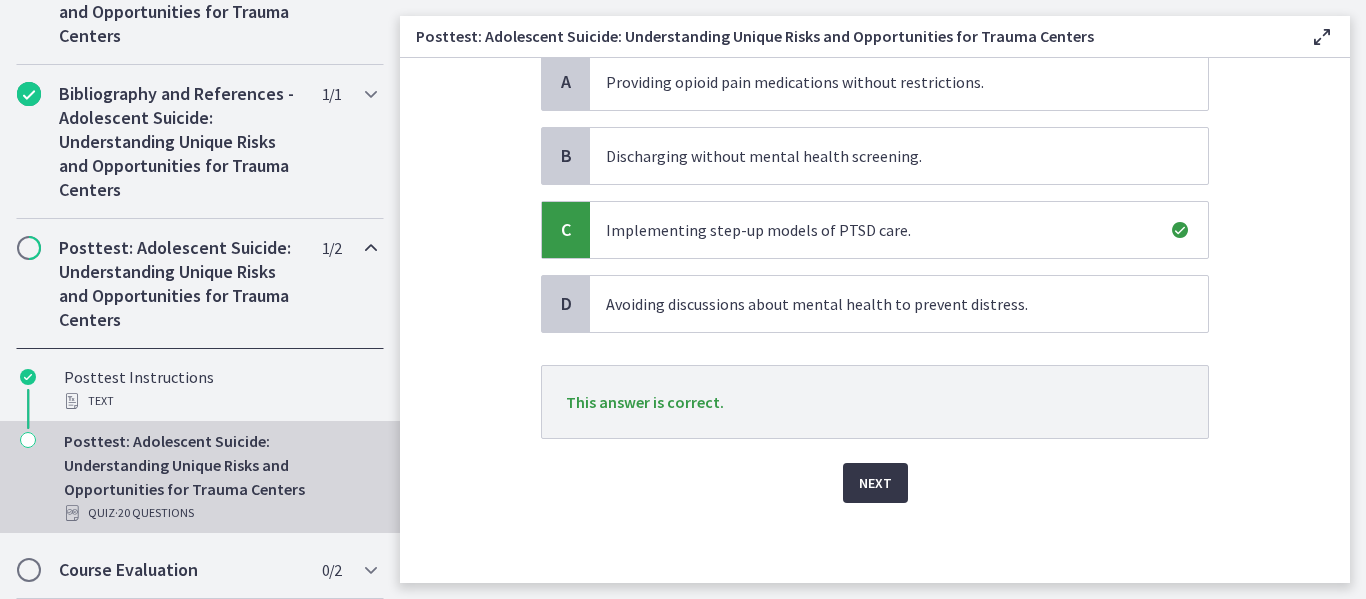 click on "Next" at bounding box center [875, 483] 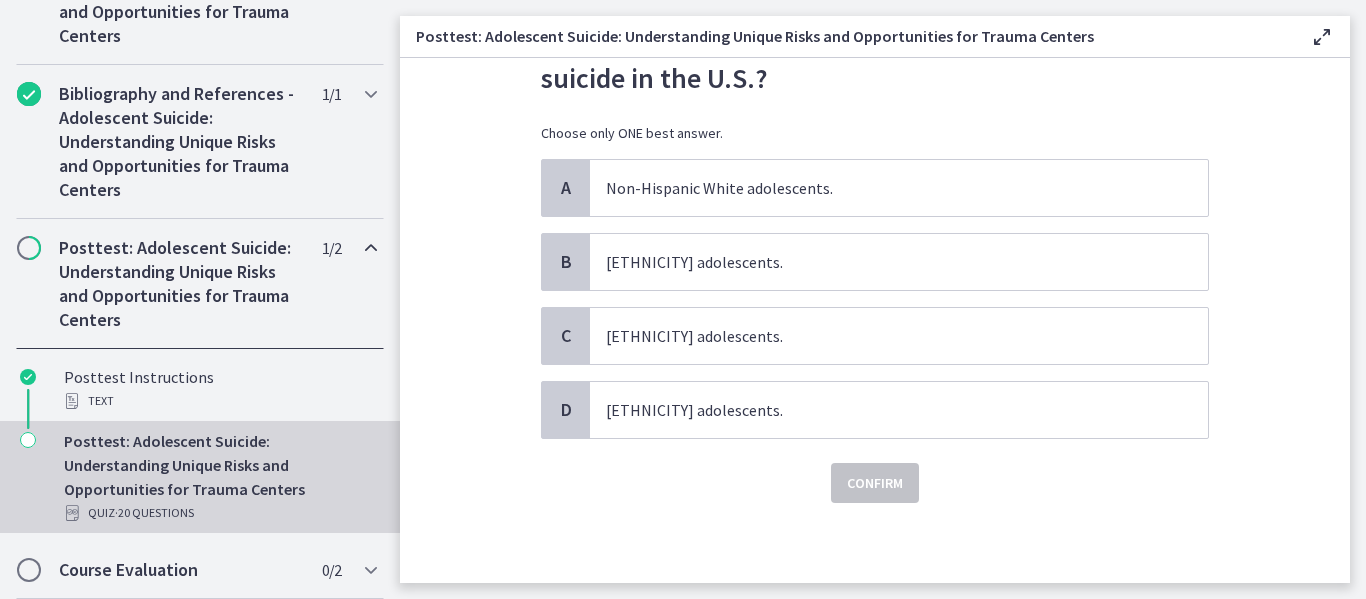 scroll, scrollTop: 0, scrollLeft: 0, axis: both 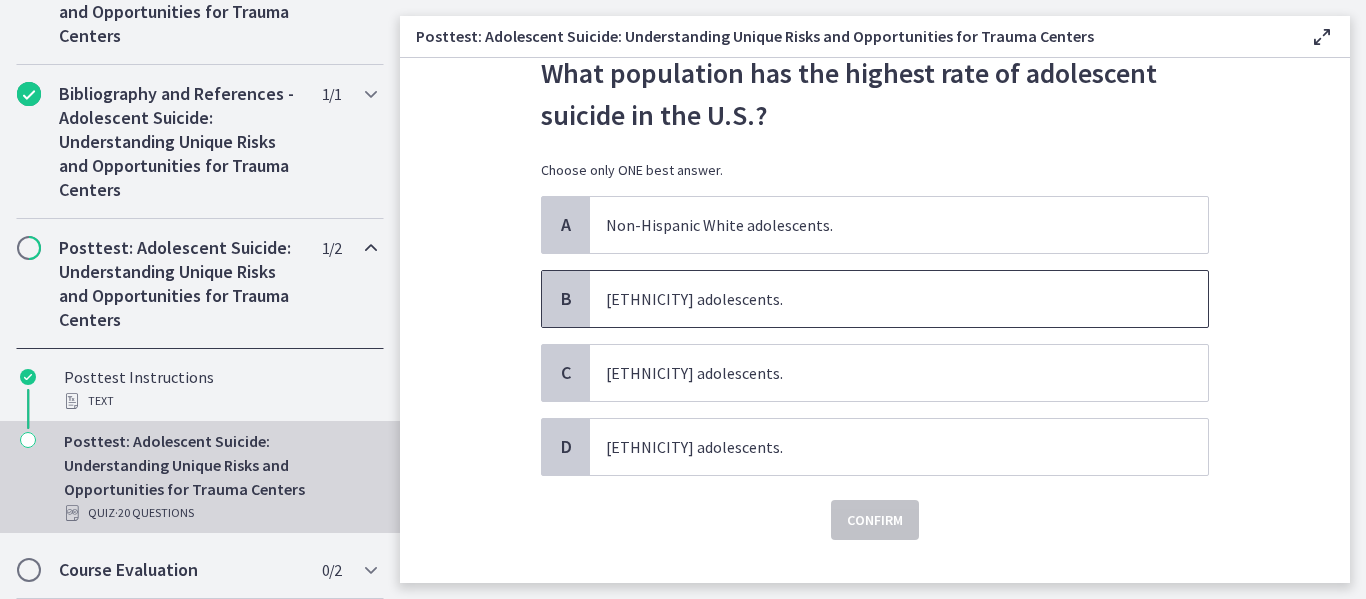 click on "[ETHNICITY] adolescents." at bounding box center (899, 299) 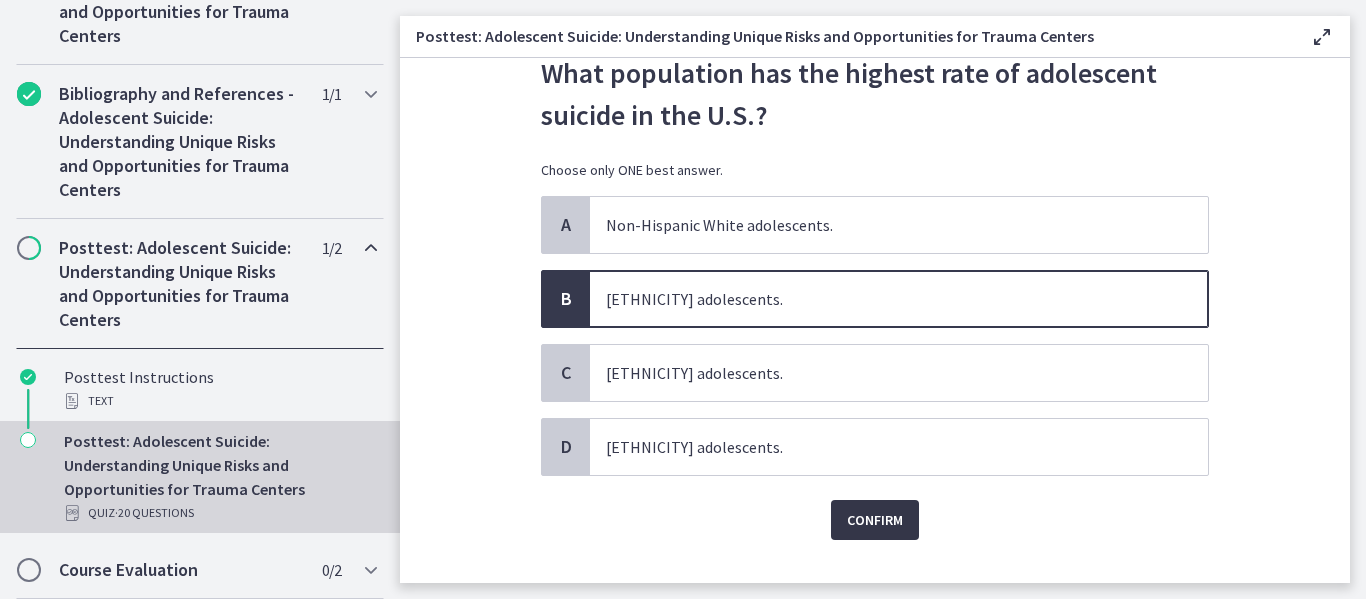 click on "Confirm" at bounding box center (875, 520) 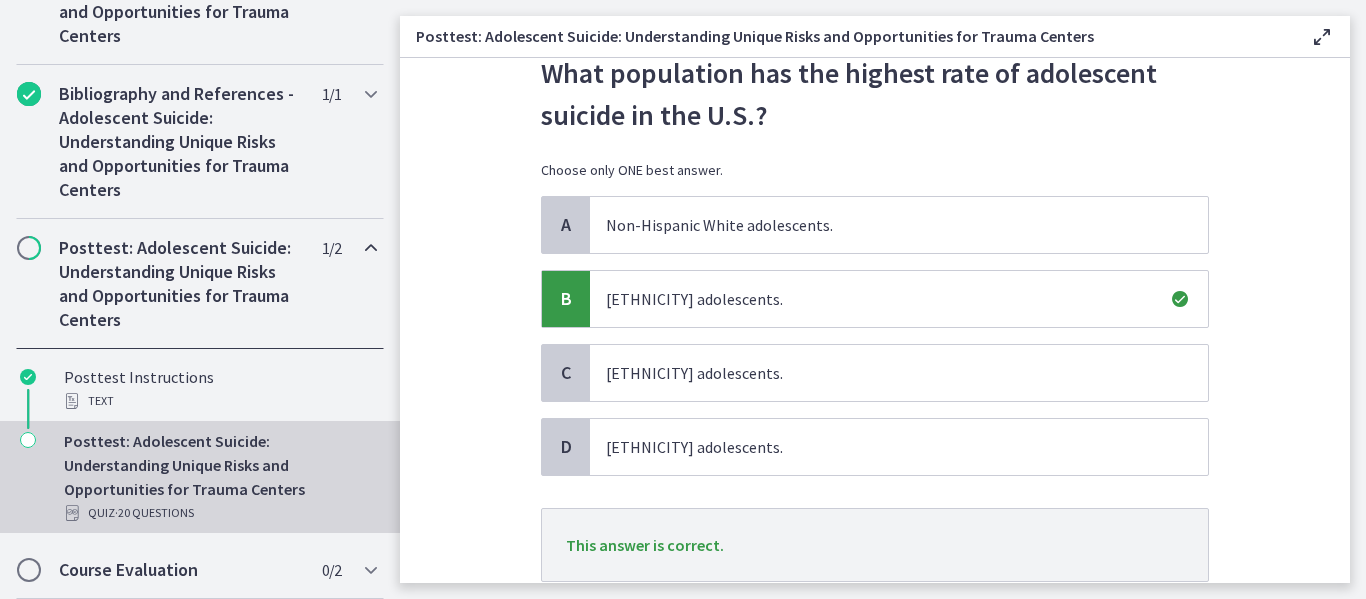 scroll, scrollTop: 213, scrollLeft: 0, axis: vertical 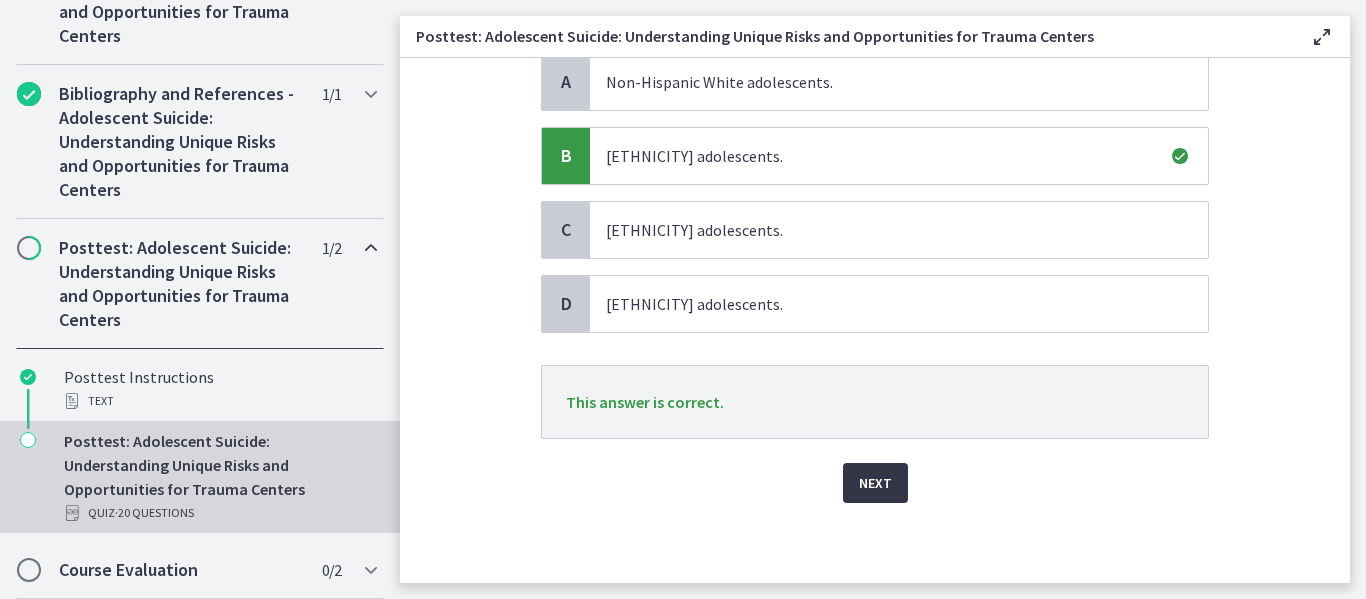 click on "Next" at bounding box center (875, 483) 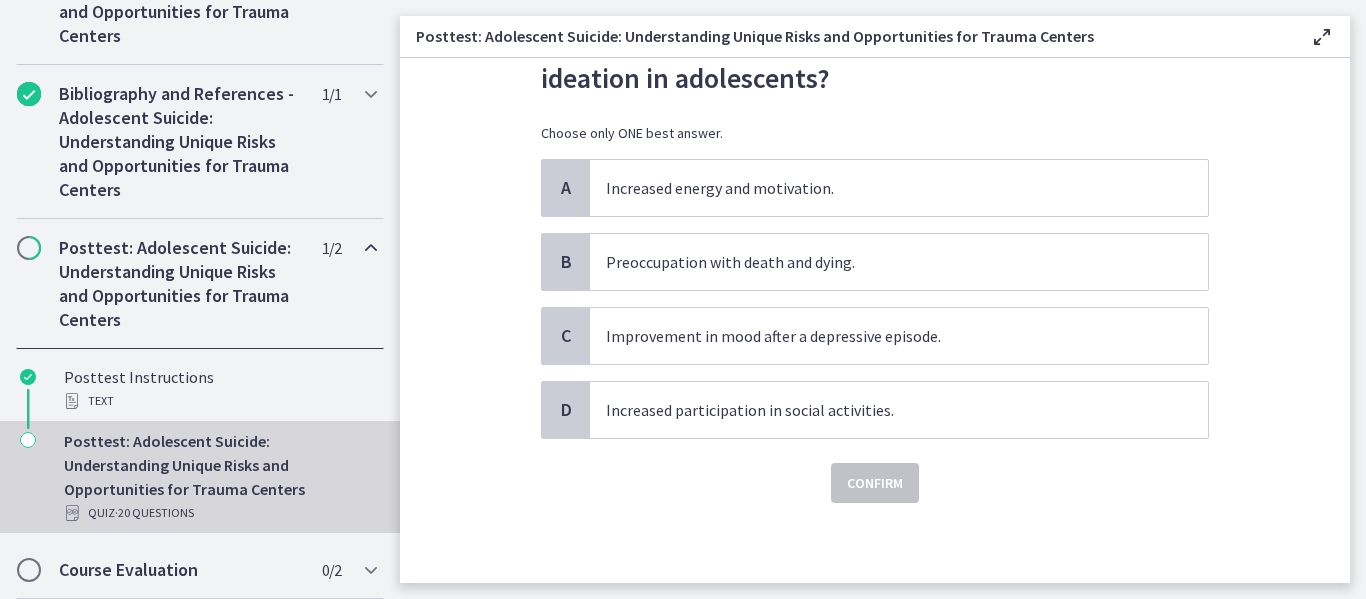 scroll, scrollTop: 0, scrollLeft: 0, axis: both 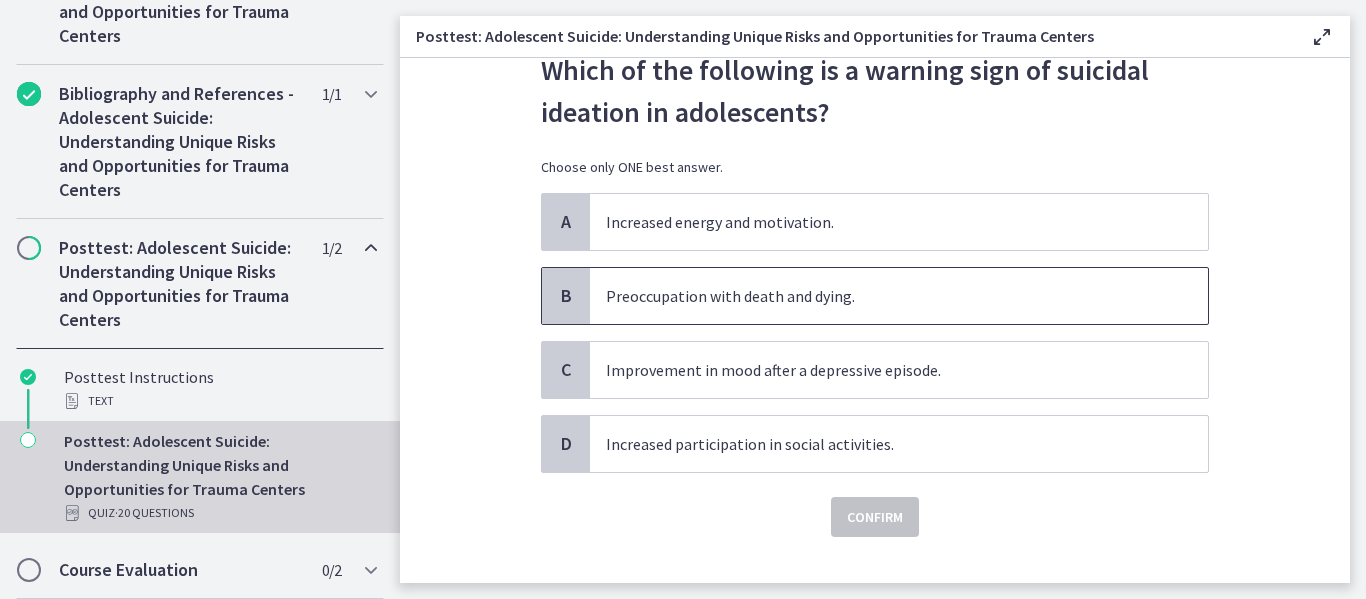 click on "Preoccupation with death and dying." at bounding box center (899, 296) 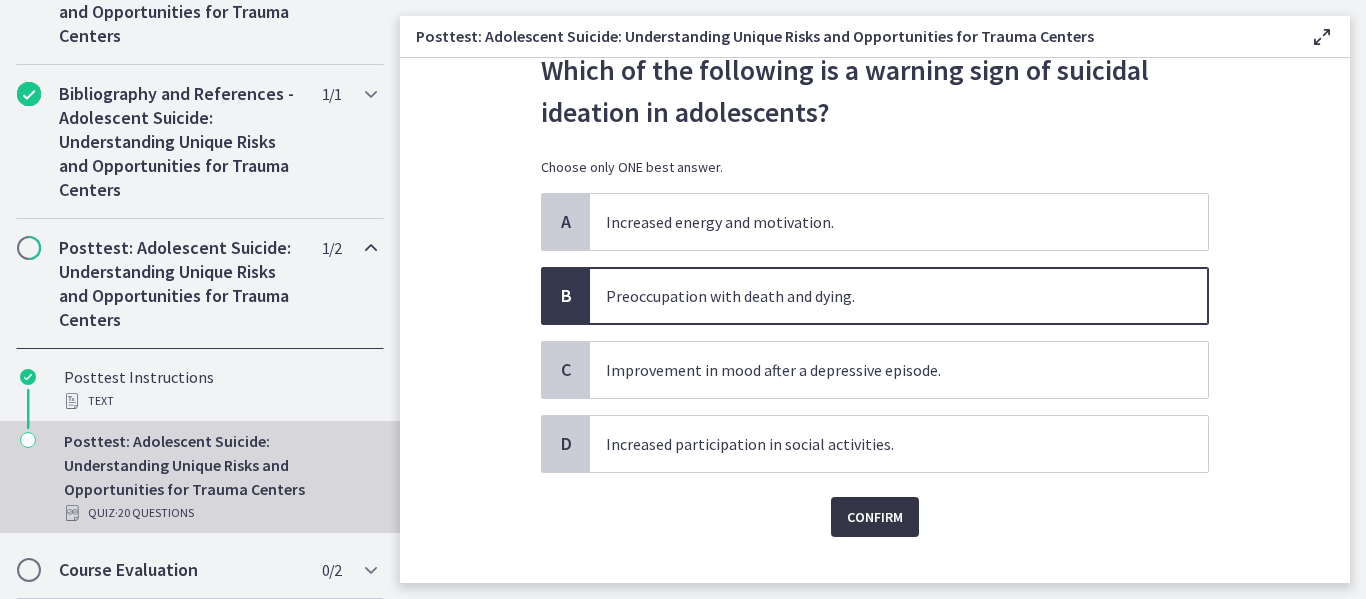click on "Confirm" at bounding box center [875, 517] 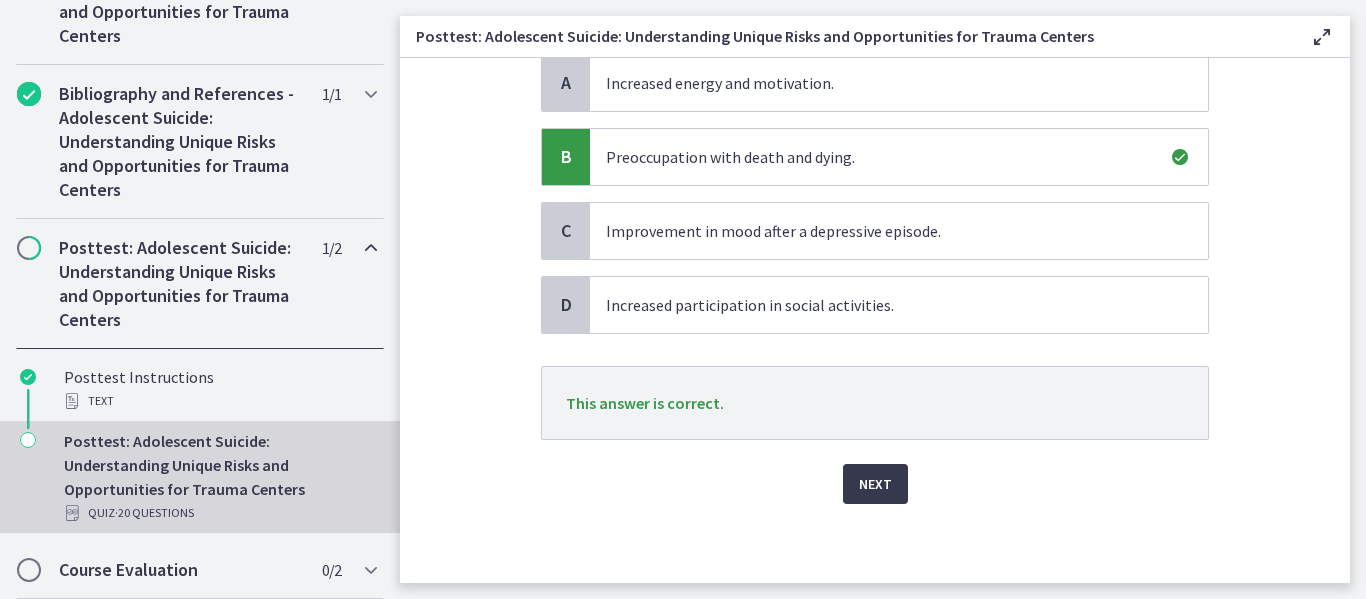 scroll, scrollTop: 213, scrollLeft: 0, axis: vertical 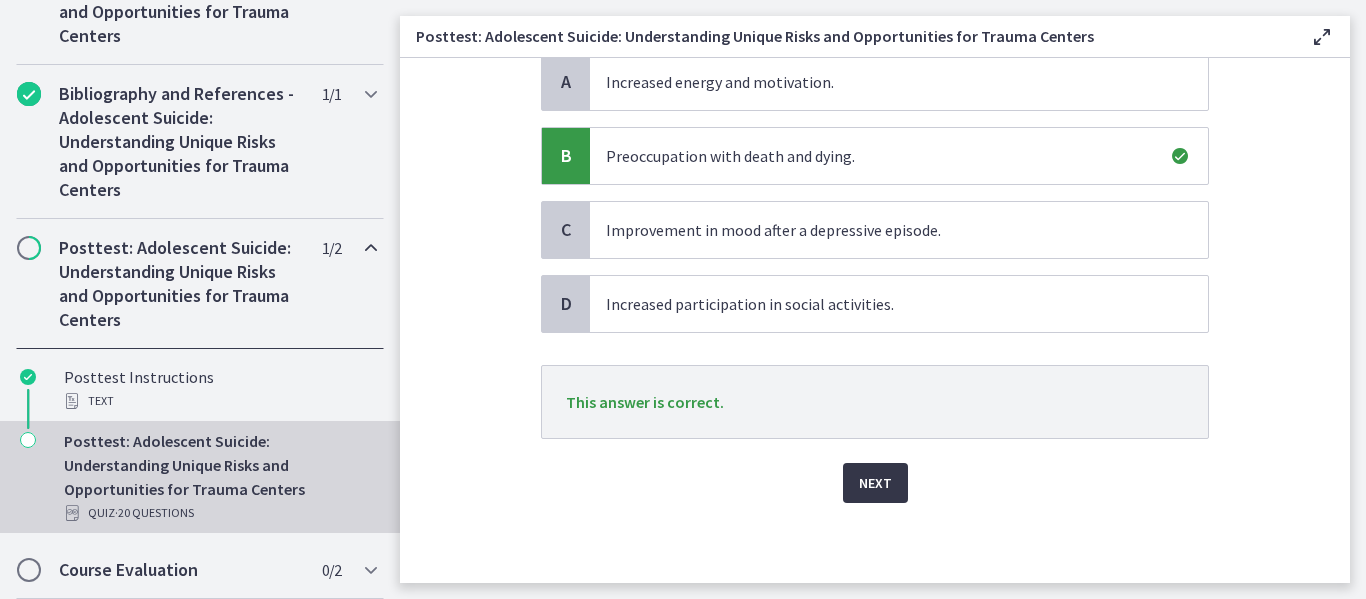 click on "Next" at bounding box center (875, 483) 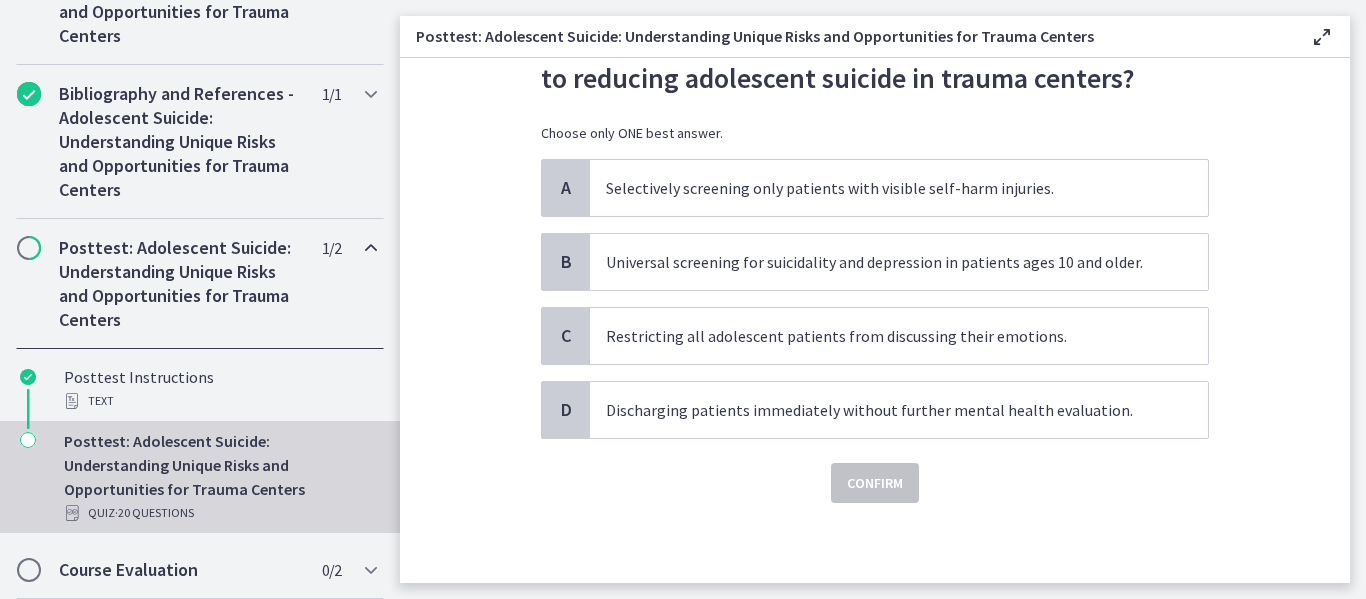scroll, scrollTop: 0, scrollLeft: 0, axis: both 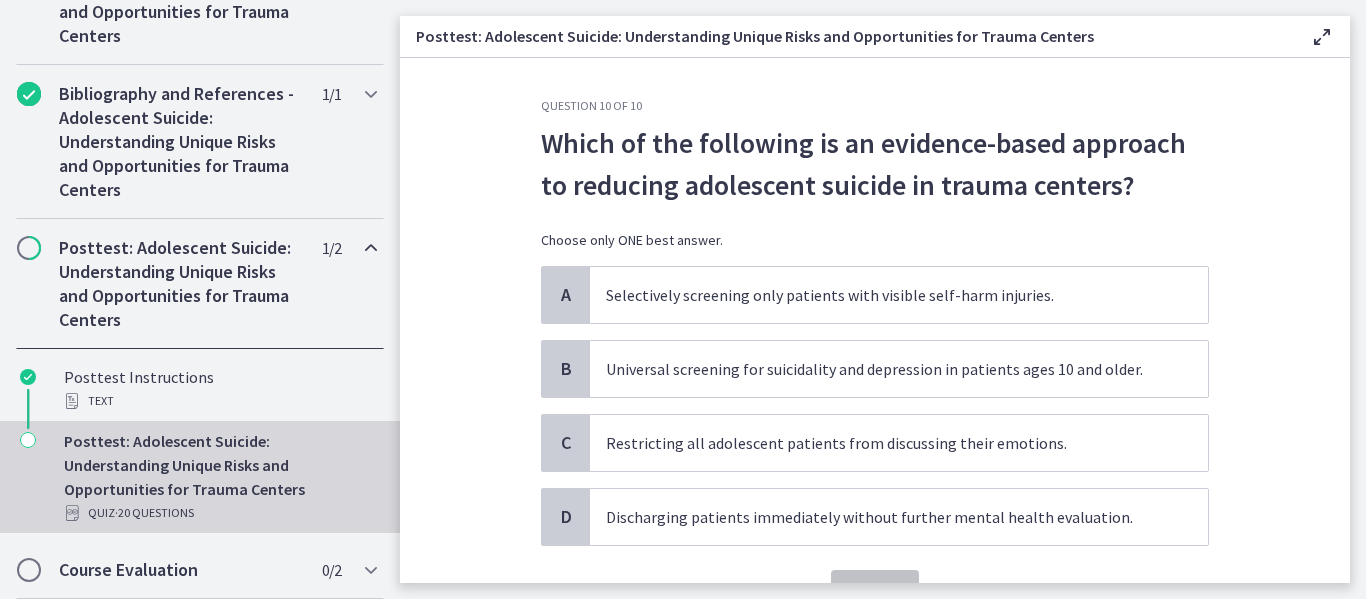 click on "Question   10   of   10
Which of the following is an evidence-based approach to reducing adolescent suicide in trauma centers?
Choose only ONE best answer.
A
Selectively screening only patients with visible self-harm injuries.
B
Universal screening for suicidality and depression in patients ages 10 and older.
C
Restricting all adolescent patients from discussing their emotions.
D
Discharging patients immediately without further mental health evaluation.
Confirm" 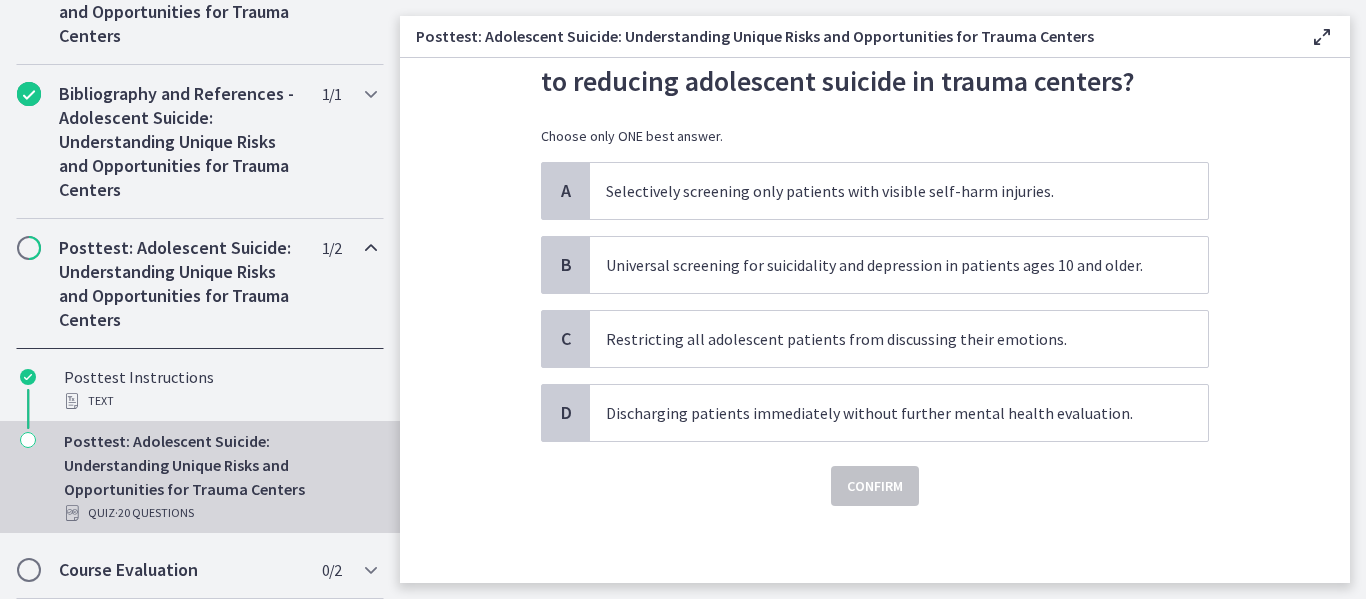 scroll, scrollTop: 107, scrollLeft: 0, axis: vertical 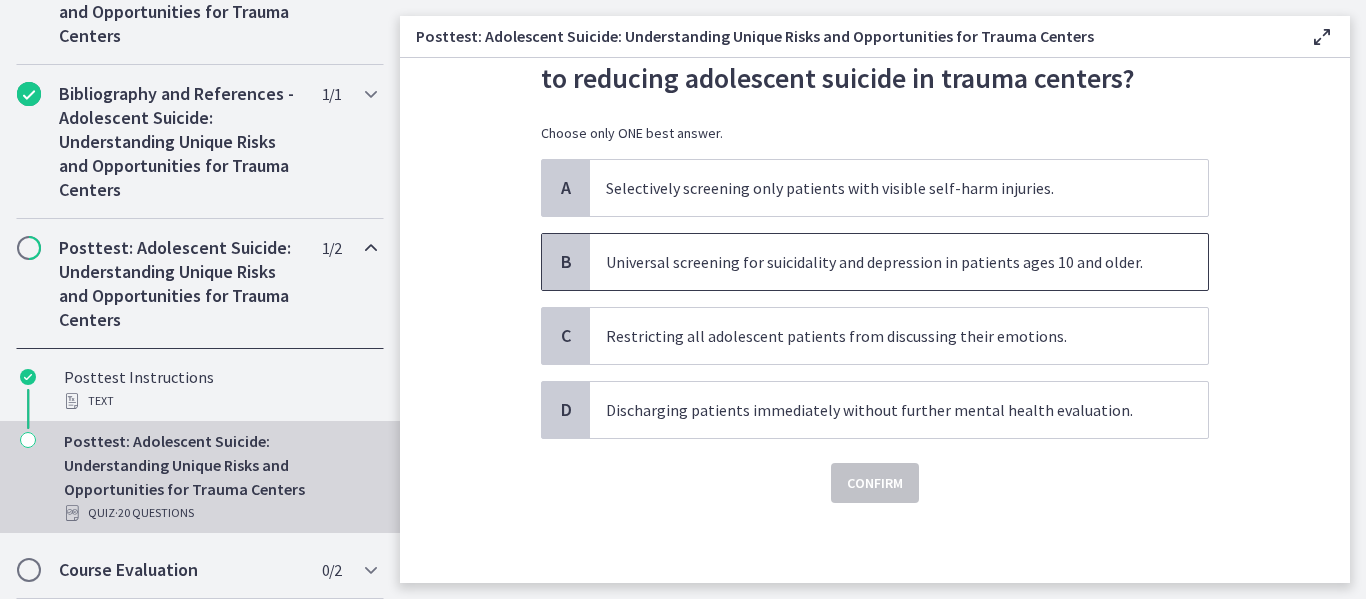 click on "Universal screening for suicidality and depression in patients ages 10 and older." at bounding box center (899, 262) 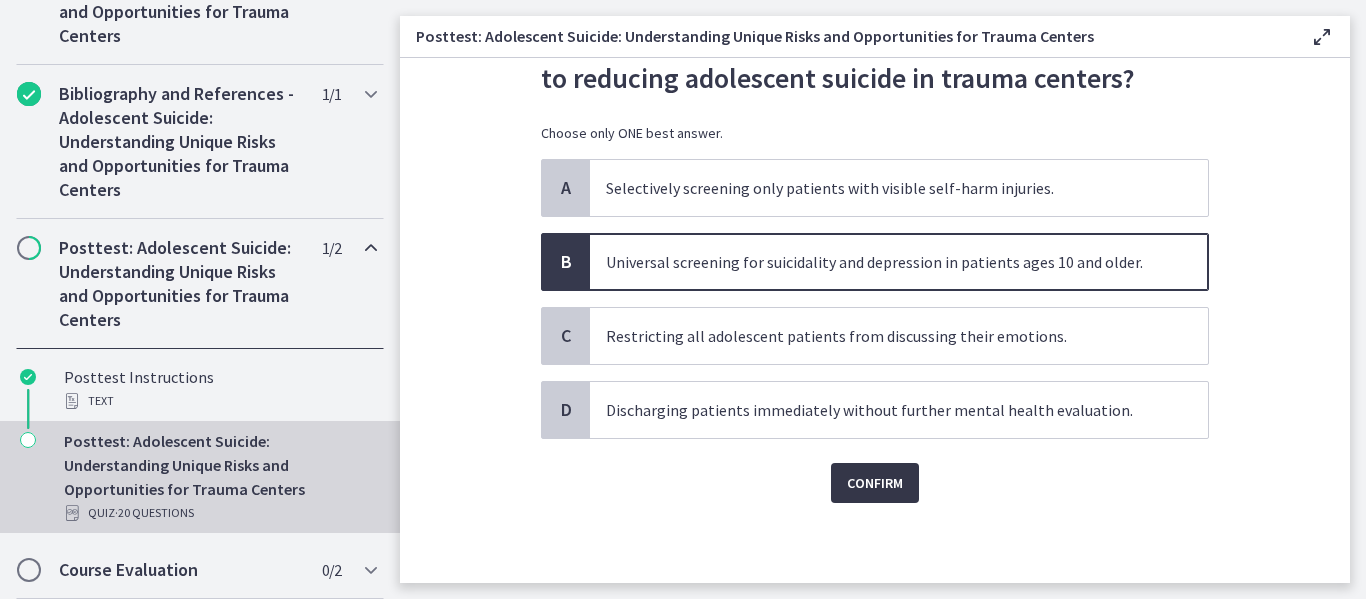 click on "Confirm" at bounding box center [875, 483] 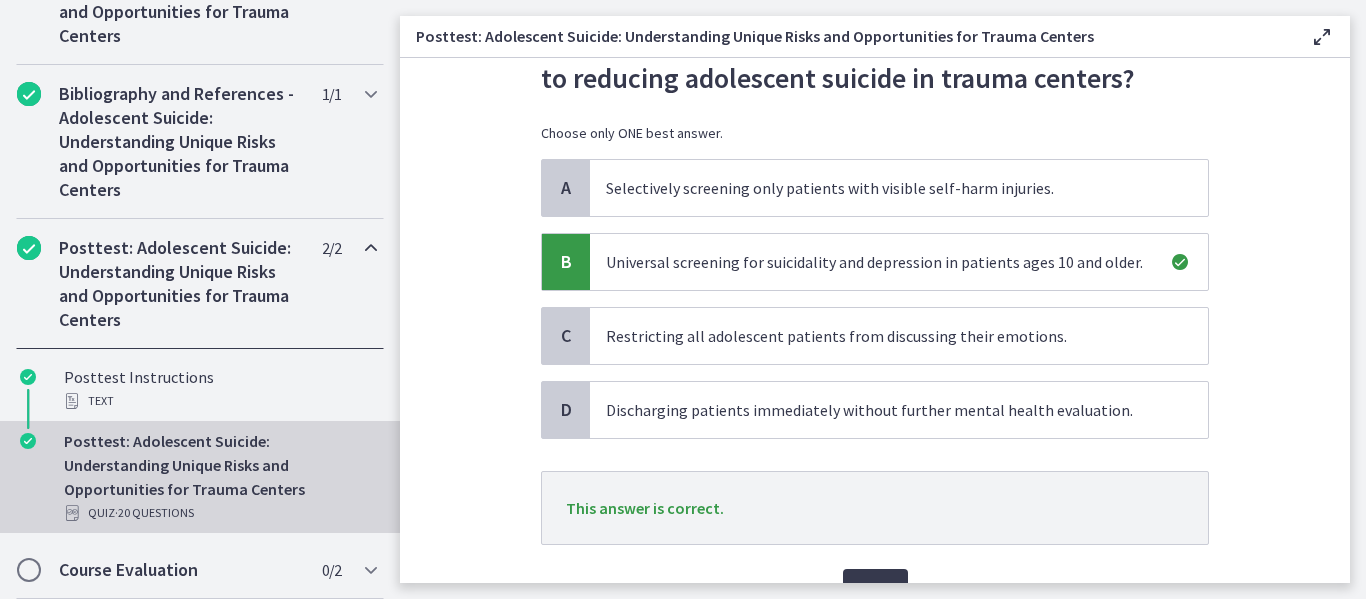 scroll, scrollTop: 213, scrollLeft: 0, axis: vertical 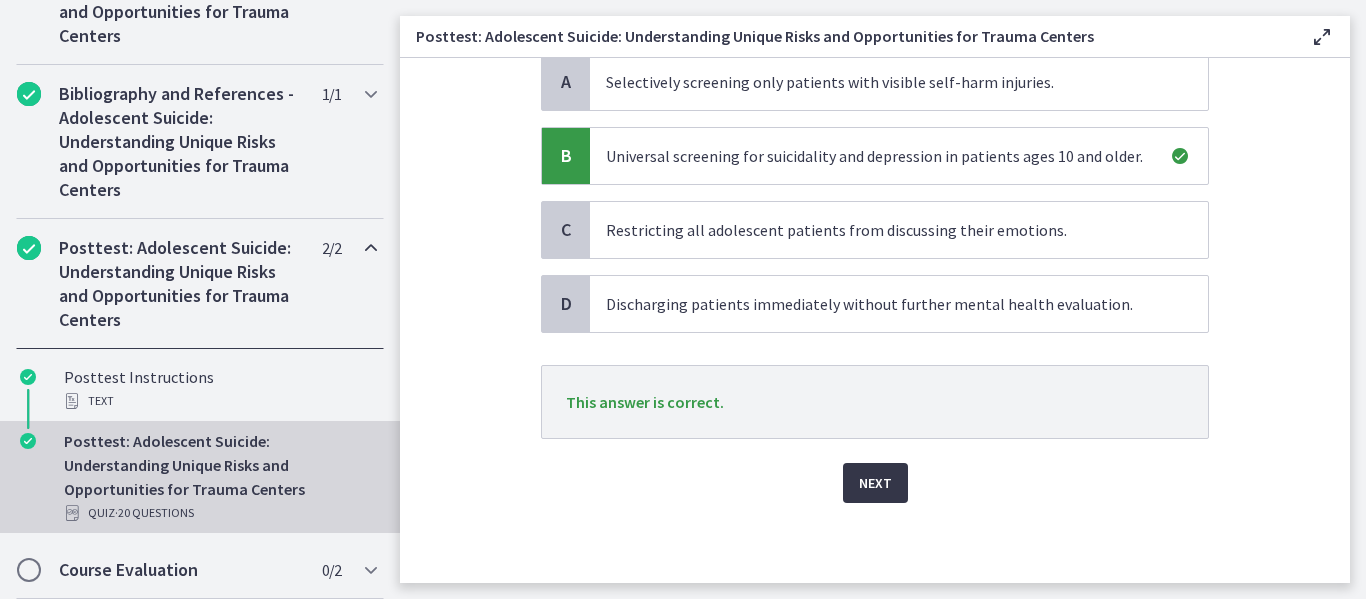 click on "Next" at bounding box center (875, 483) 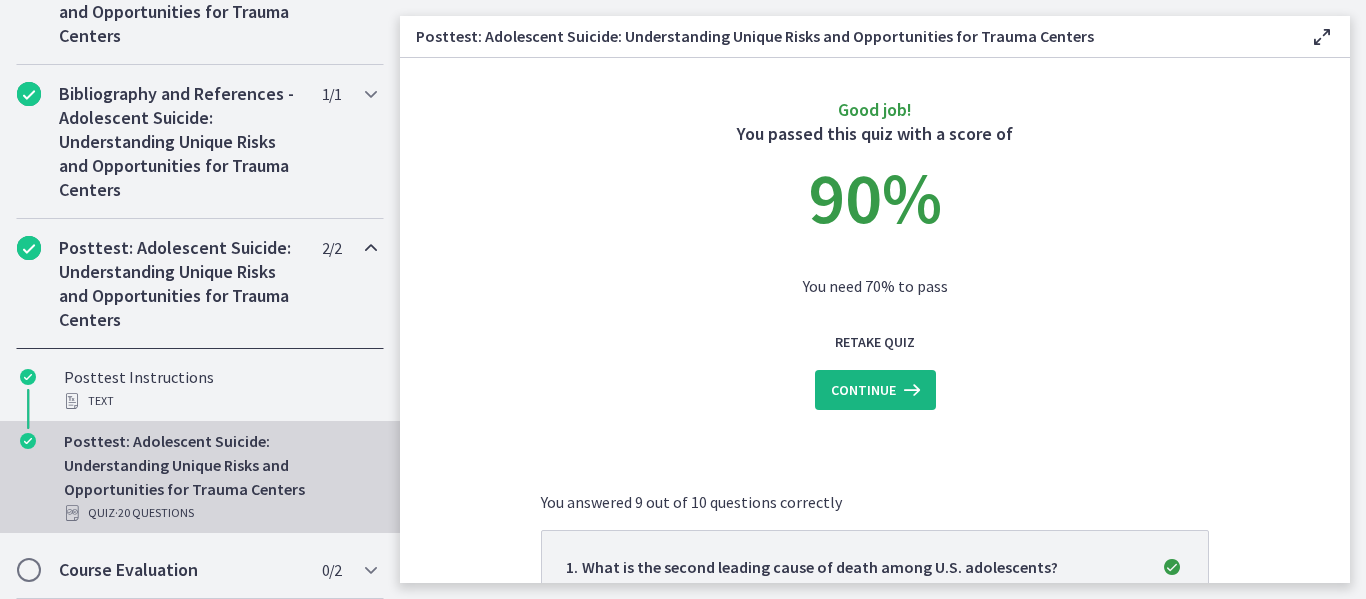 click on "Continue" at bounding box center (863, 390) 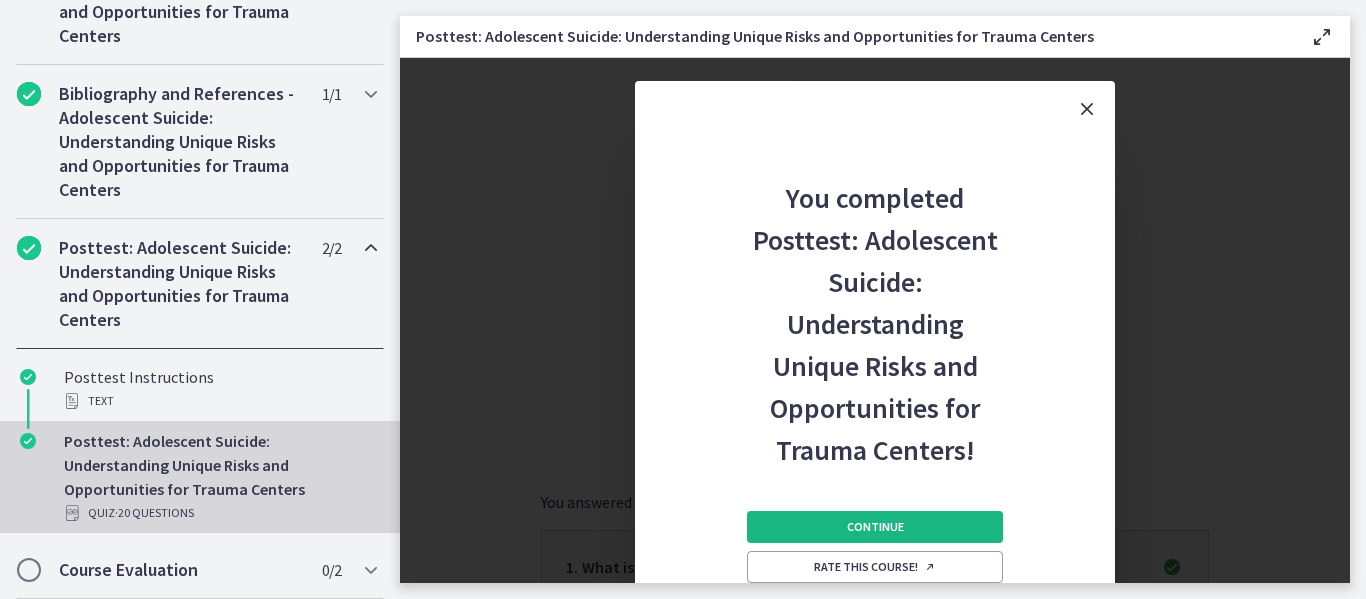 click on "Continue" at bounding box center (875, 527) 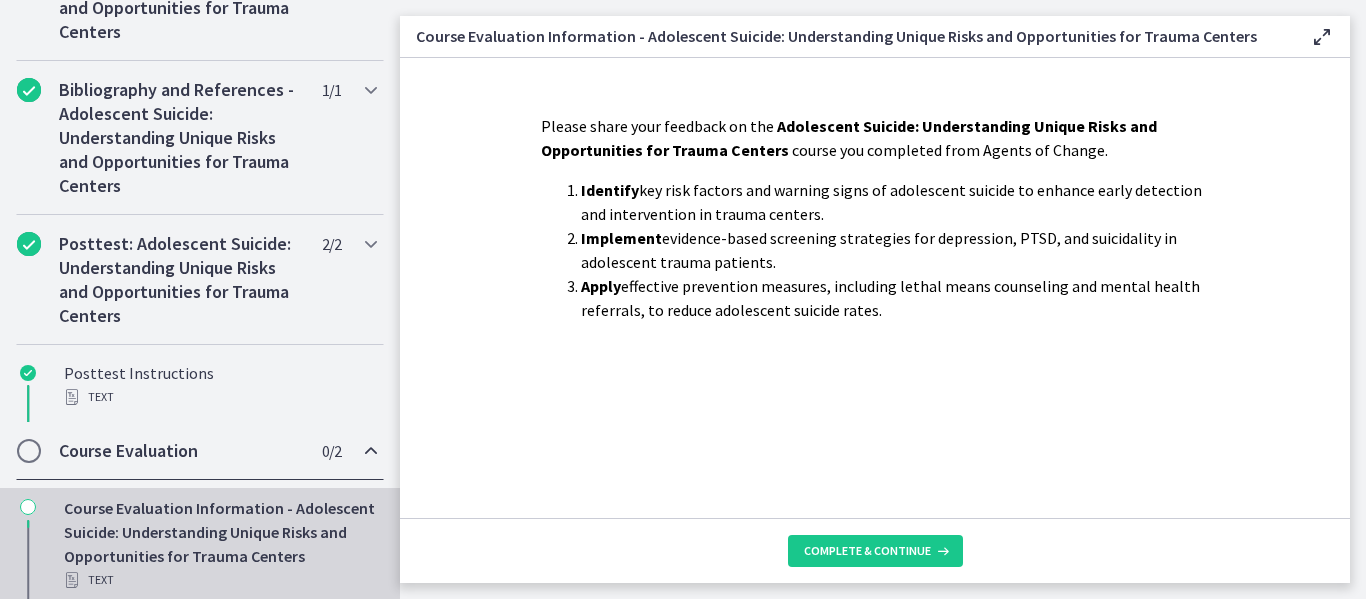 scroll, scrollTop: 553, scrollLeft: 0, axis: vertical 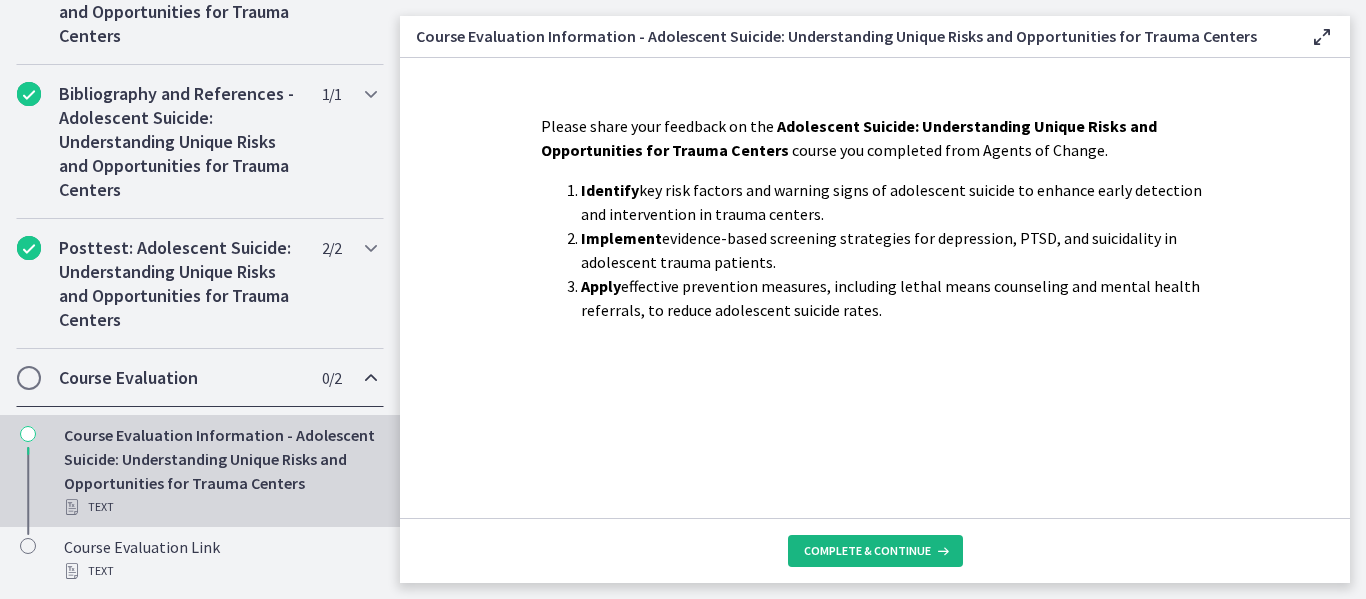 click on "Complete & continue" at bounding box center (867, 551) 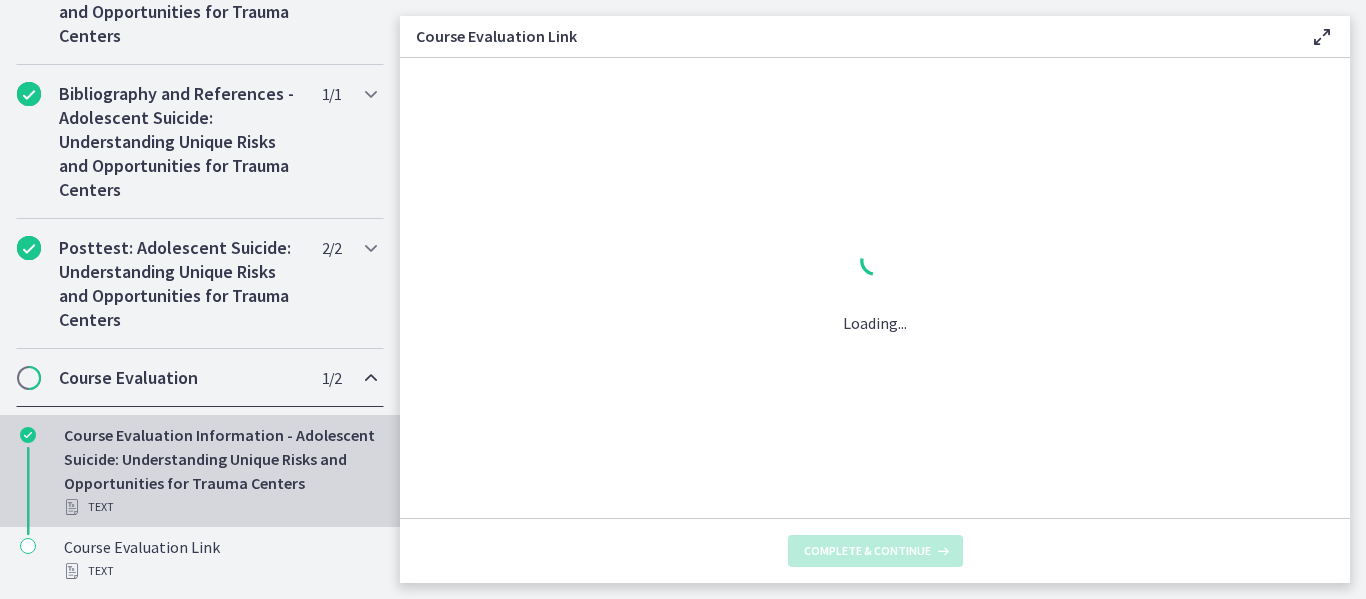 scroll, scrollTop: 529, scrollLeft: 0, axis: vertical 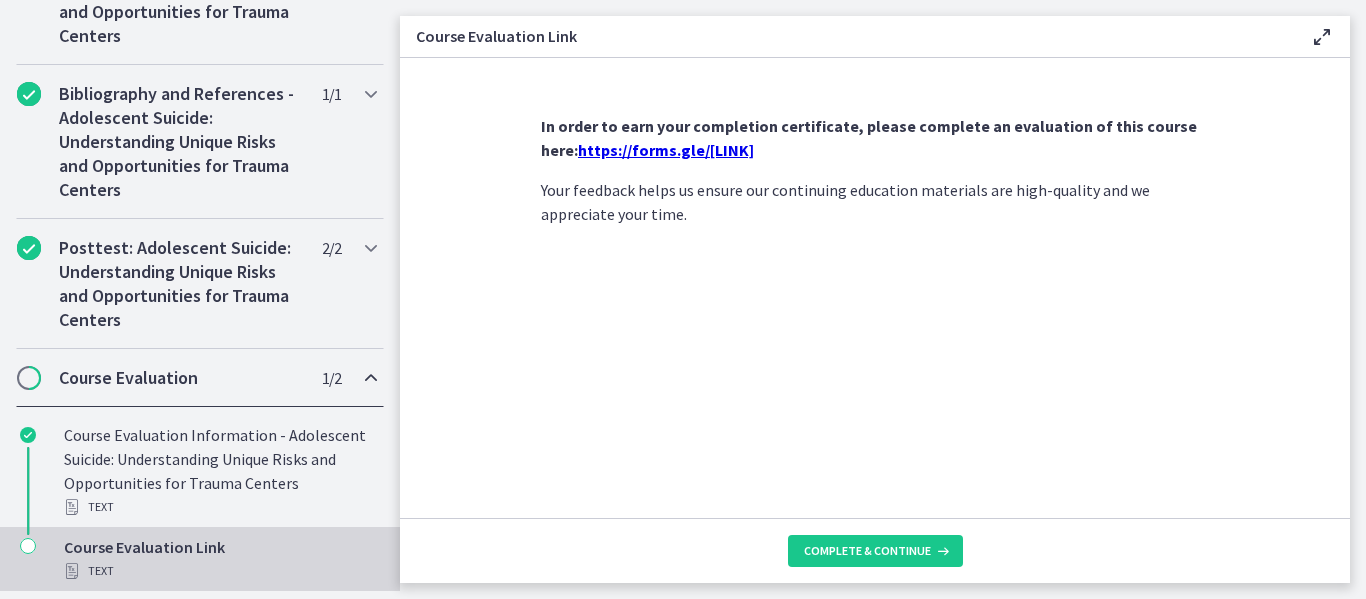 click on "https://forms.gle/[LINK]" at bounding box center (666, 150) 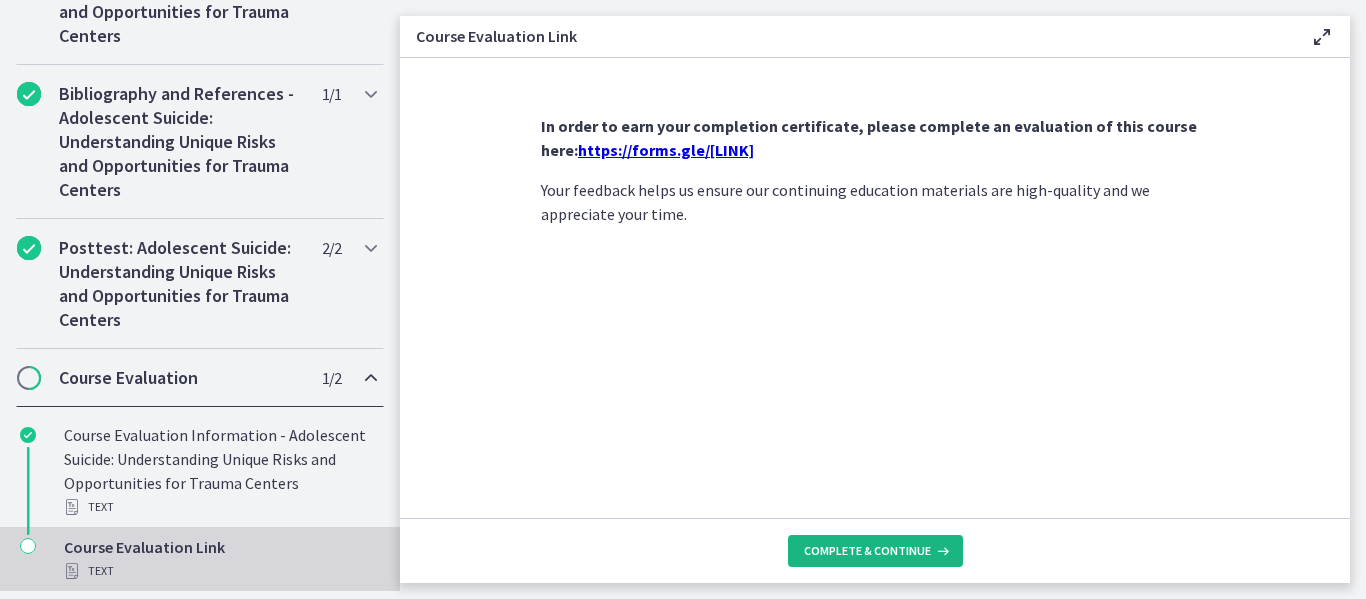click on "Complete & continue" at bounding box center [875, 551] 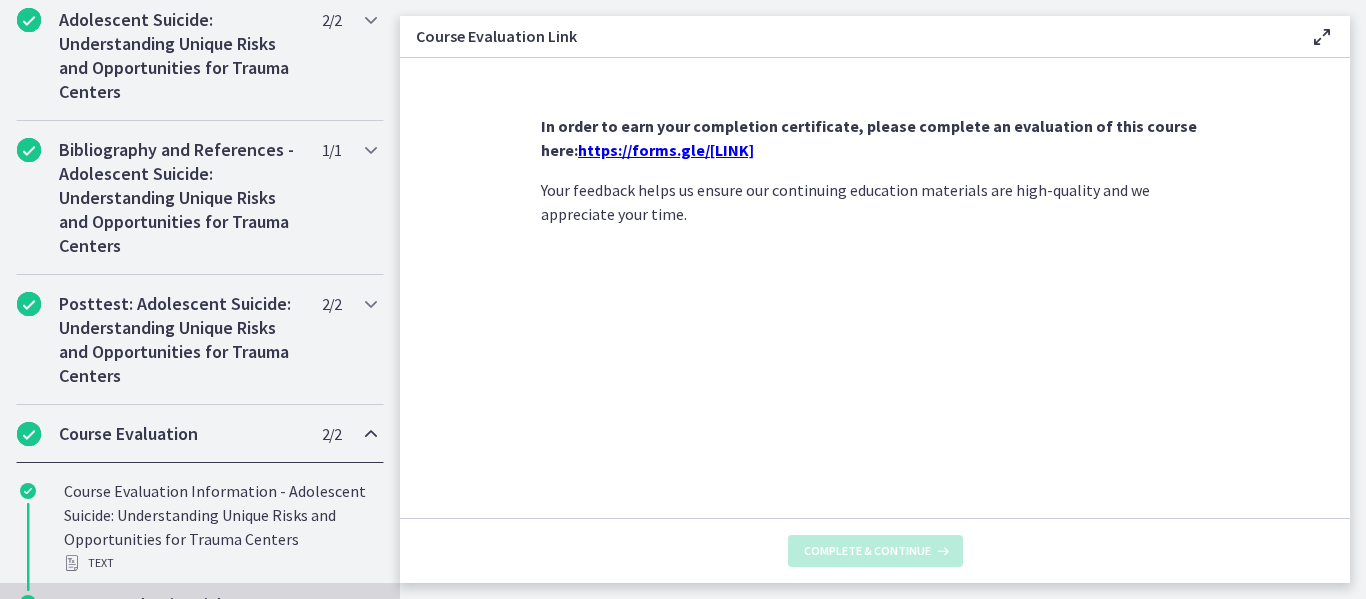 scroll, scrollTop: 636, scrollLeft: 0, axis: vertical 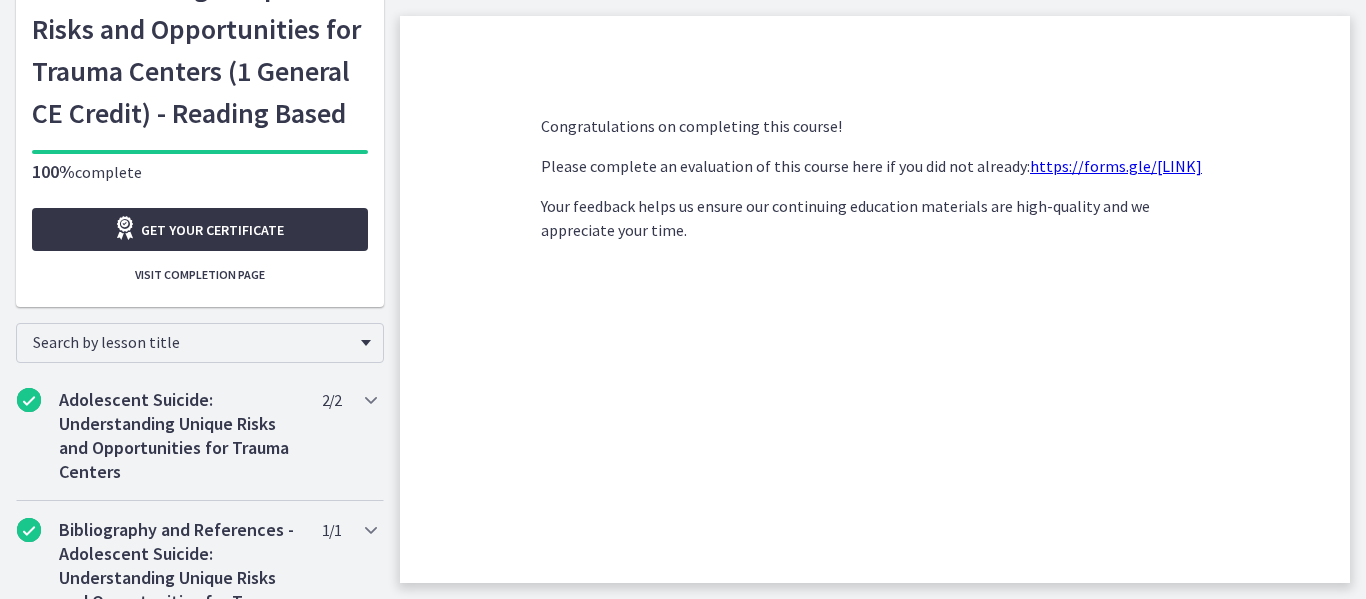 click on "Get your certificate" at bounding box center (200, 229) 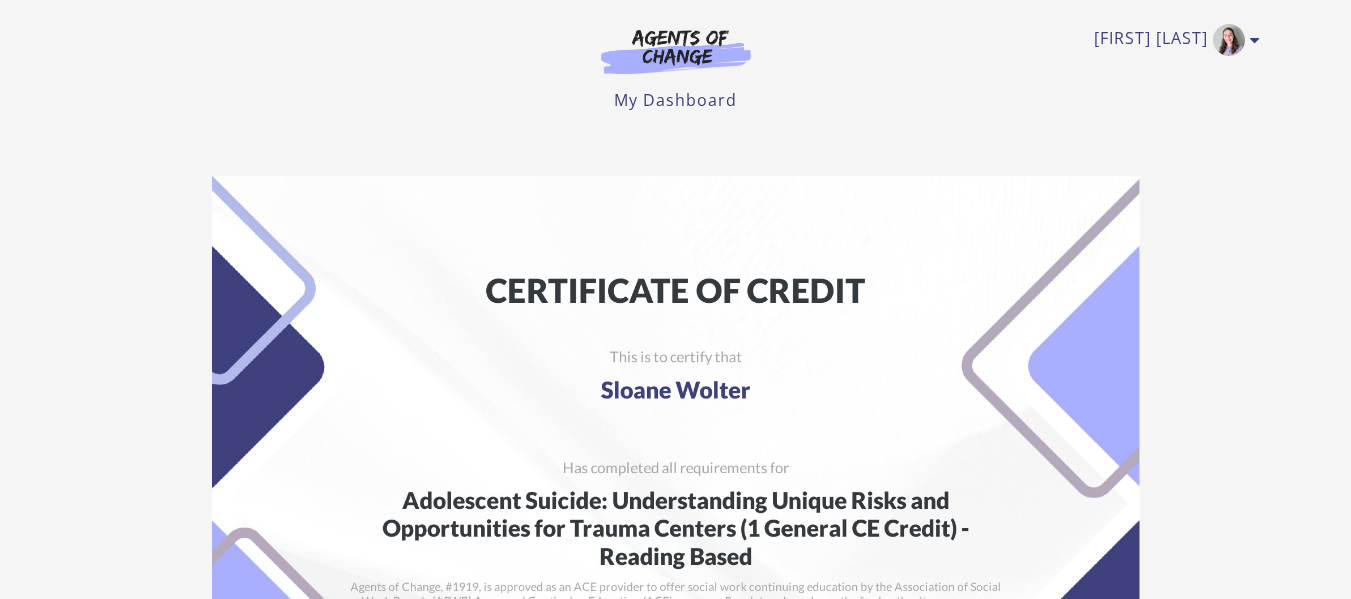 scroll, scrollTop: 0, scrollLeft: 0, axis: both 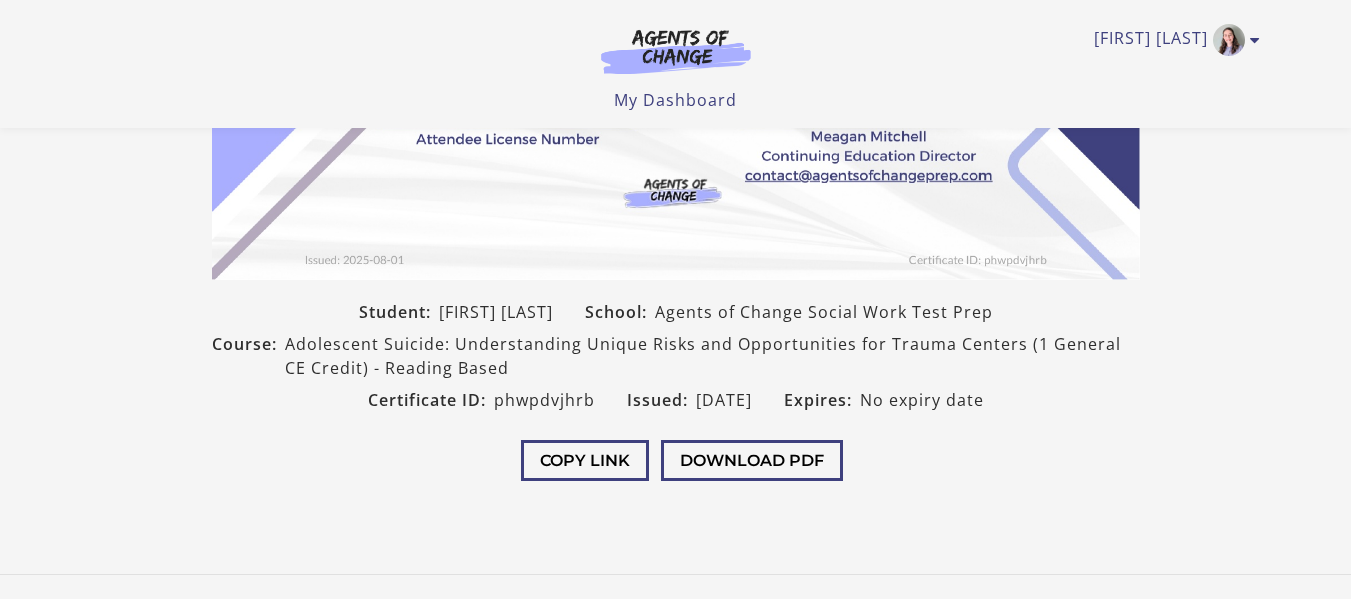drag, startPoint x: 1365, startPoint y: 117, endPoint x: 1334, endPoint y: 330, distance: 215.24405 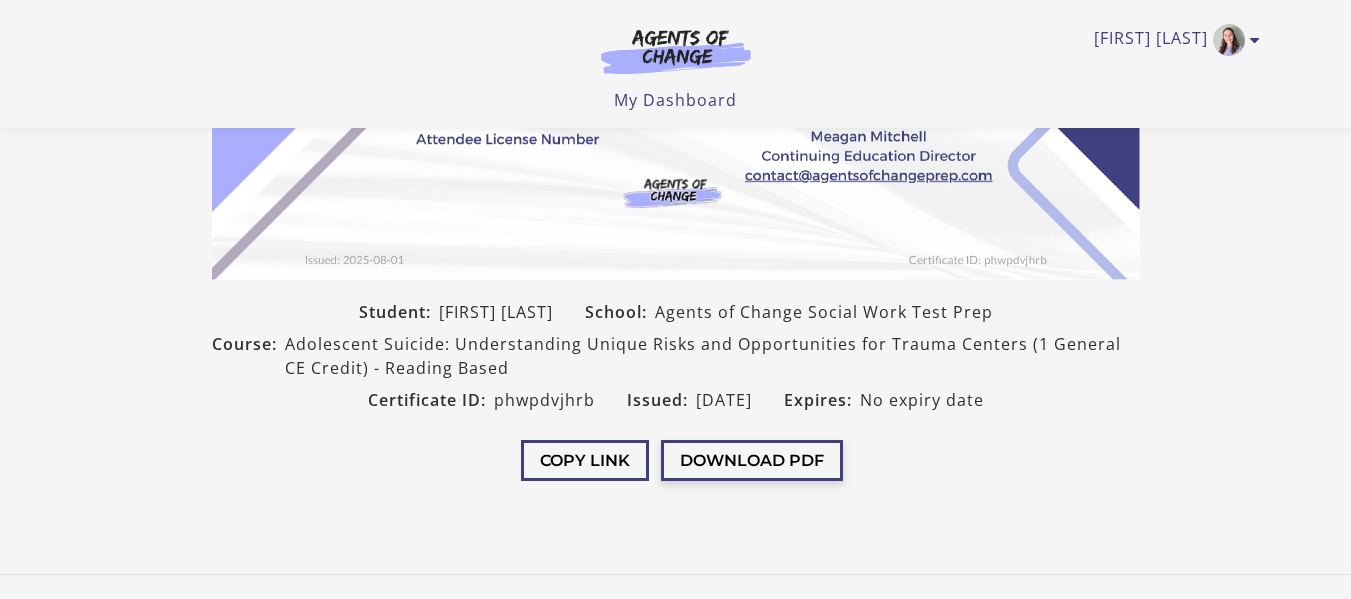 click on "Download PDF" at bounding box center (752, 460) 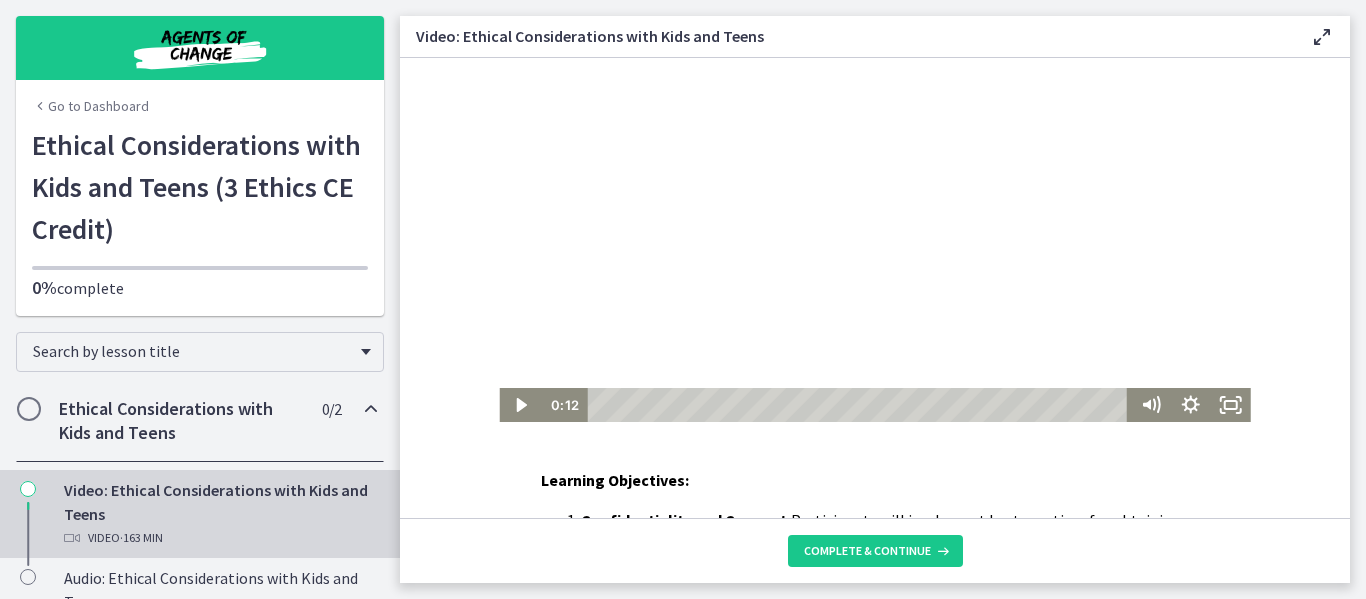 scroll, scrollTop: 0, scrollLeft: 0, axis: both 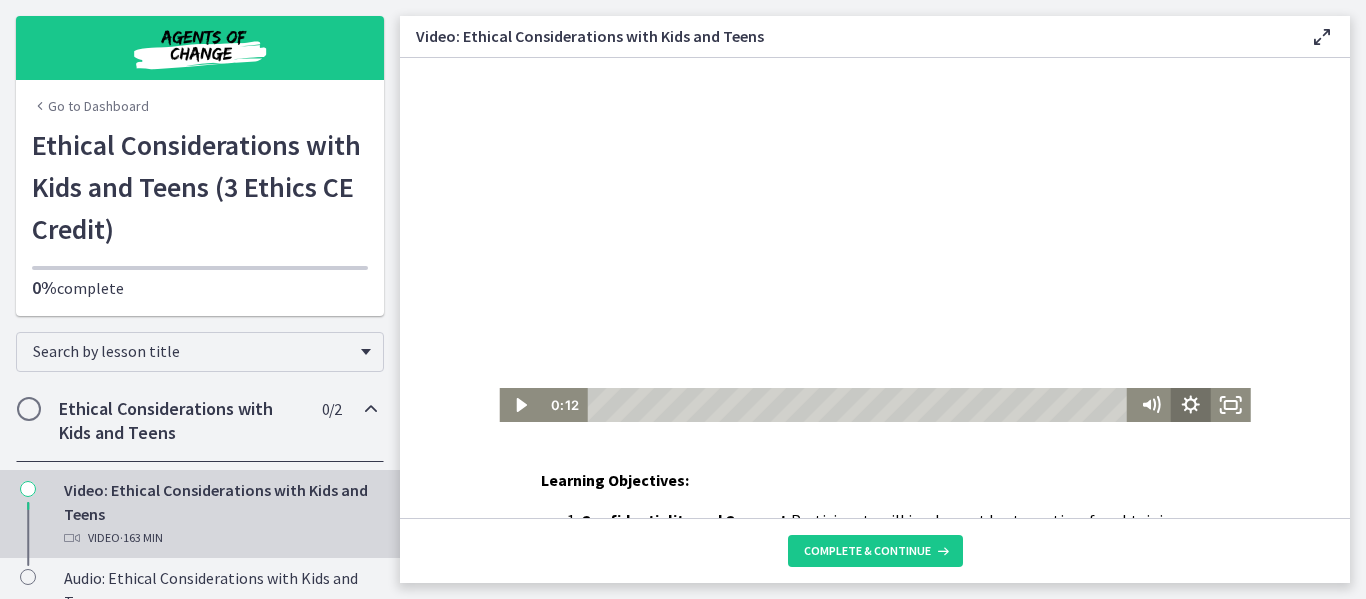 click 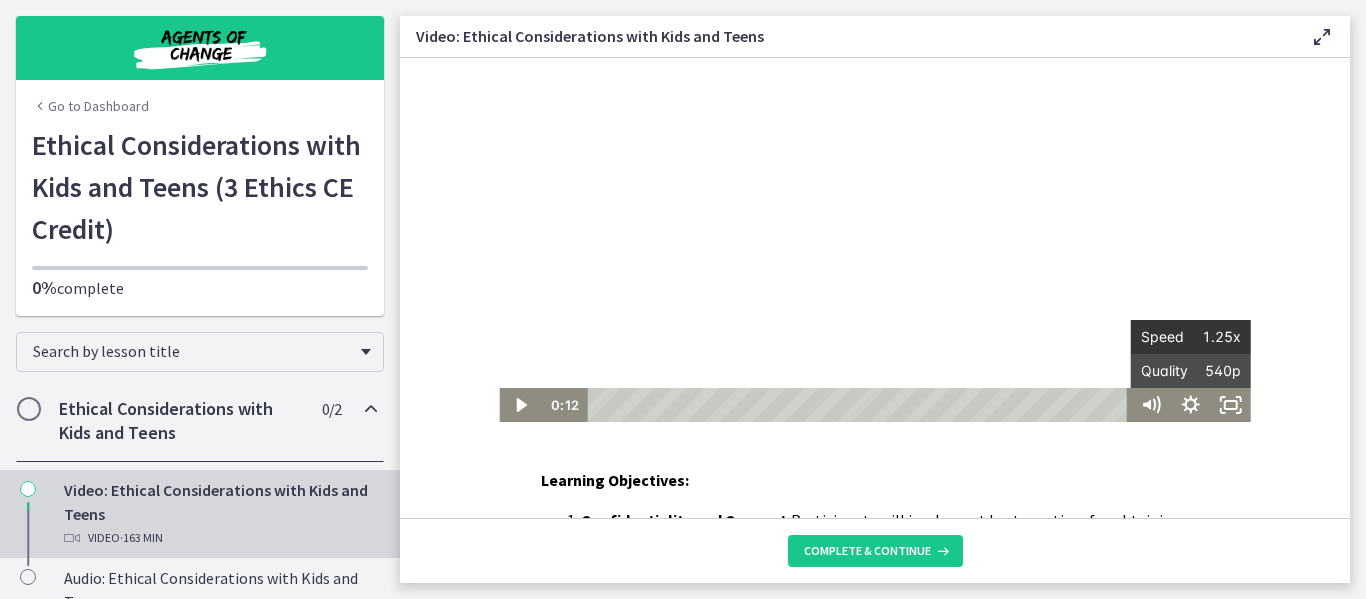 click on "1.25x" at bounding box center [1216, 337] 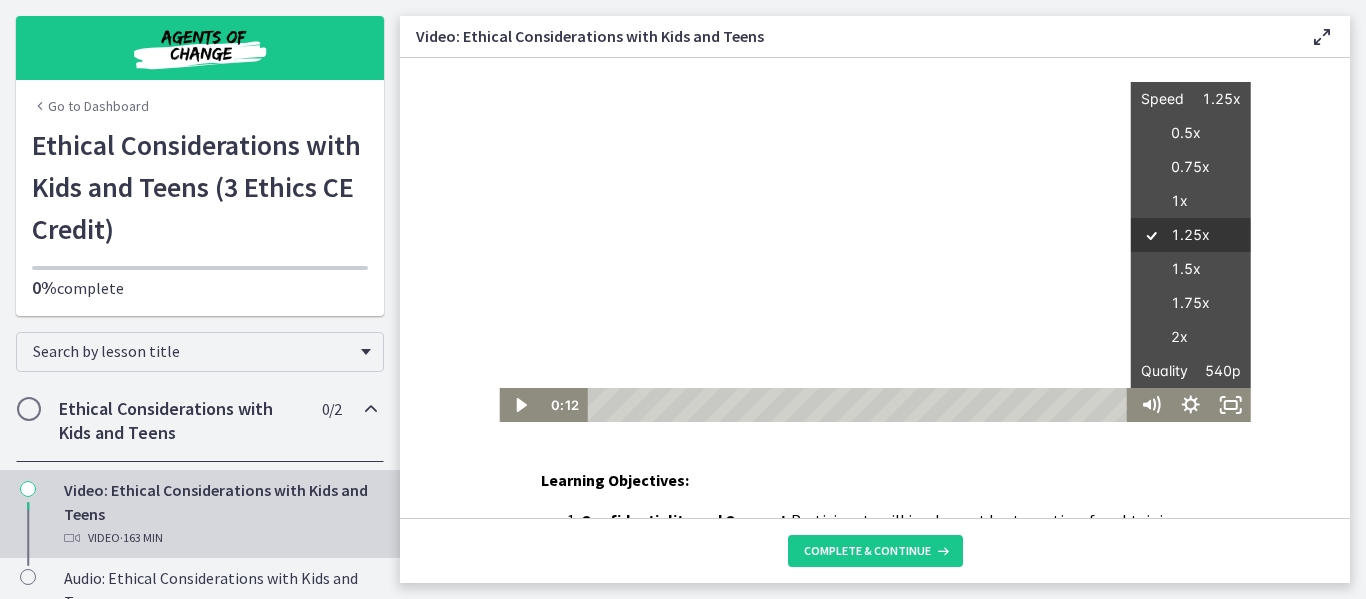 click on "1.25x" at bounding box center [1191, 235] 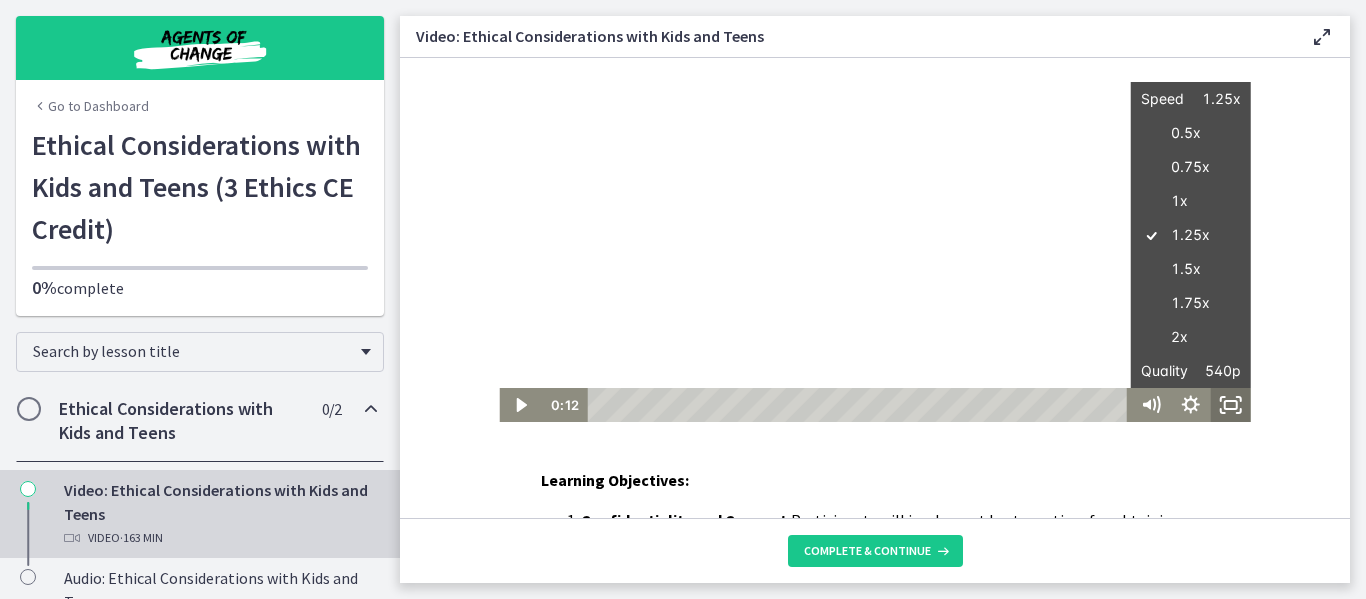click 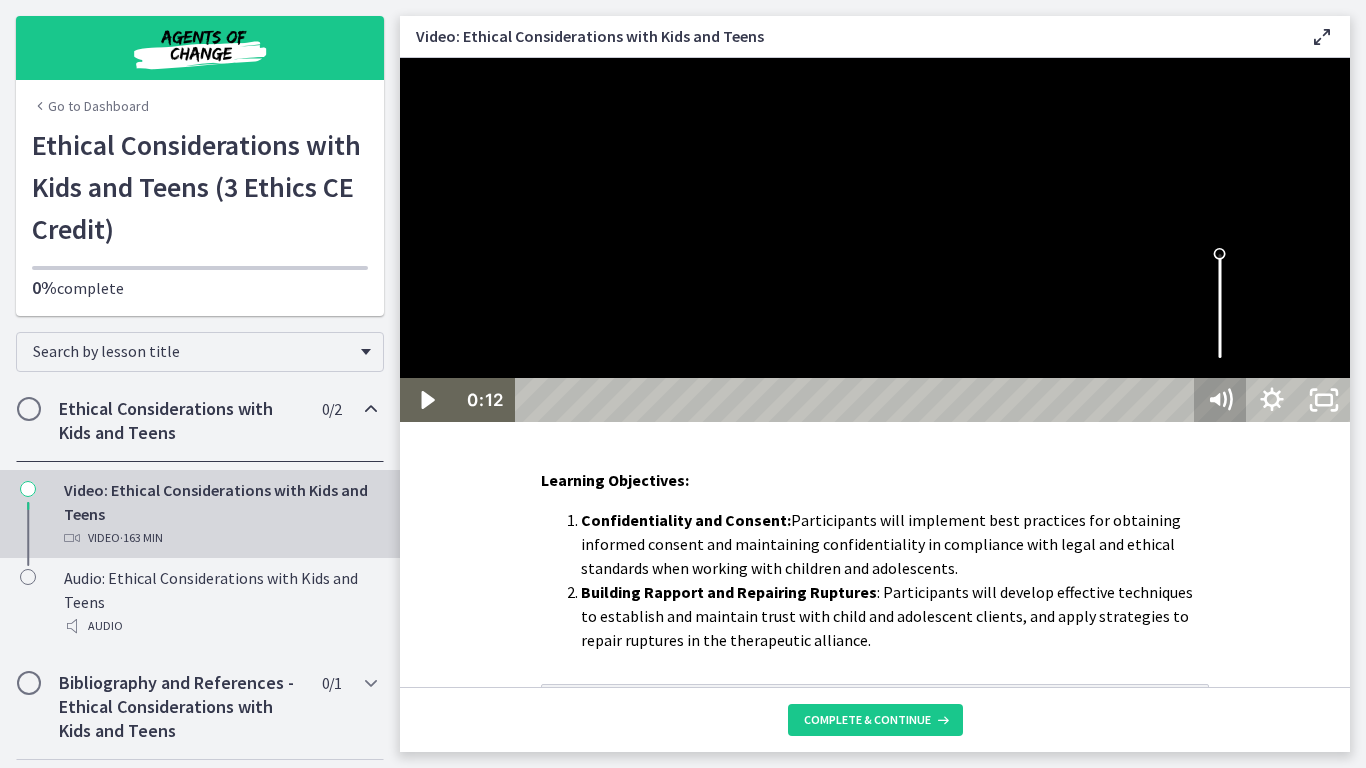 click 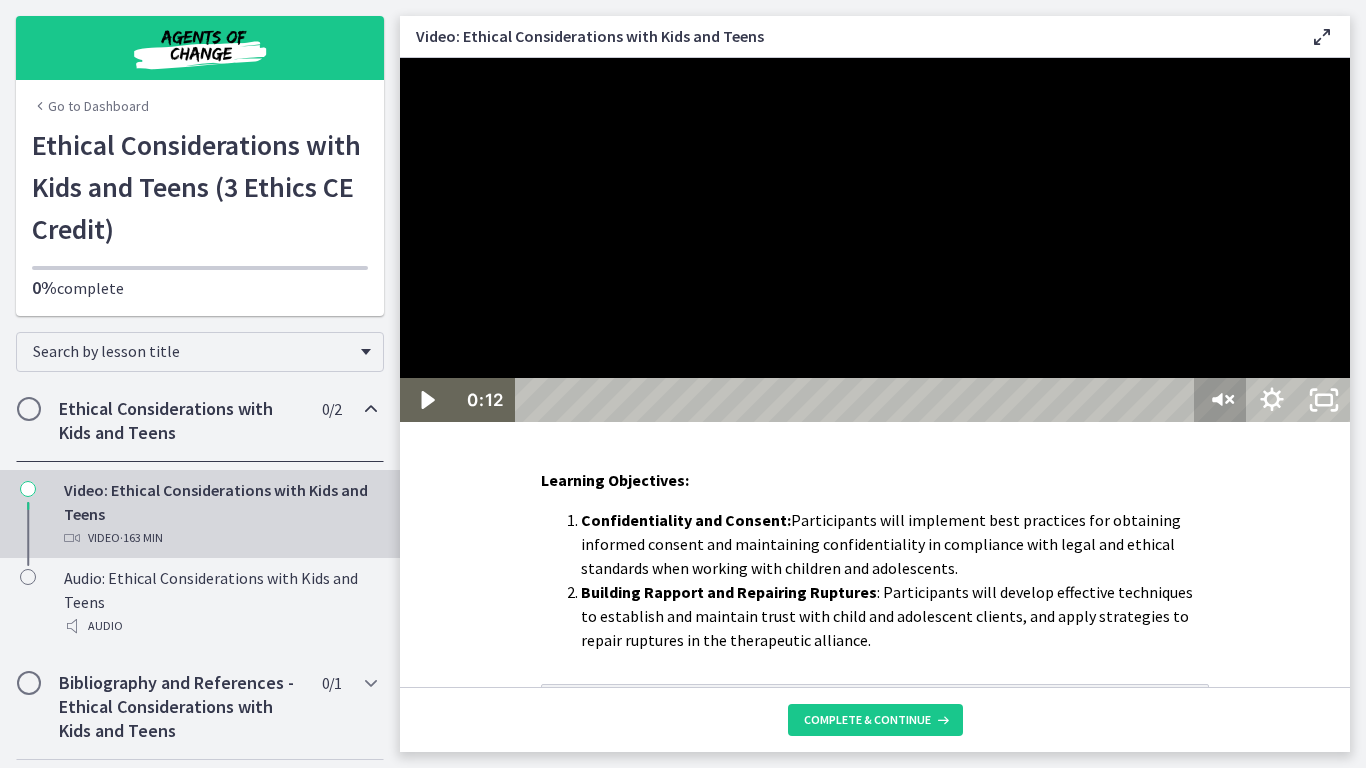 click 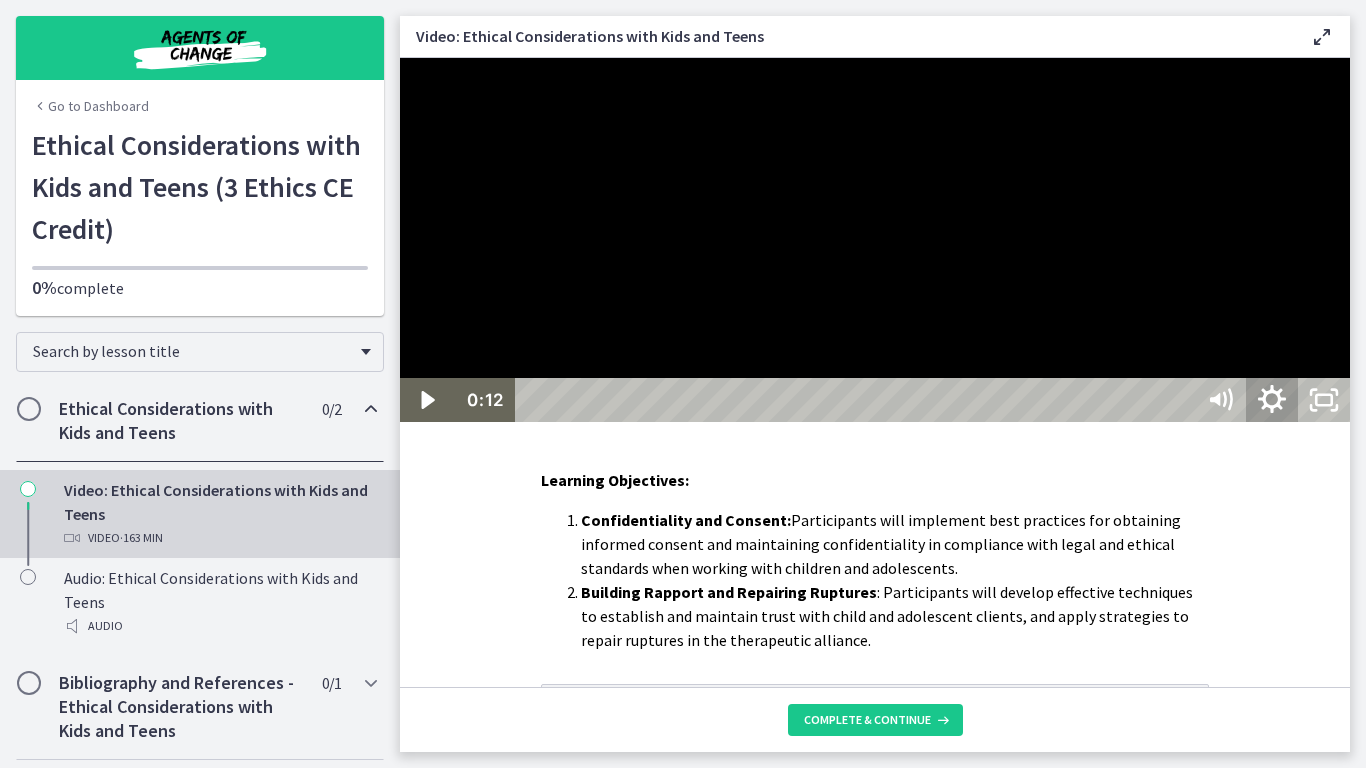 click 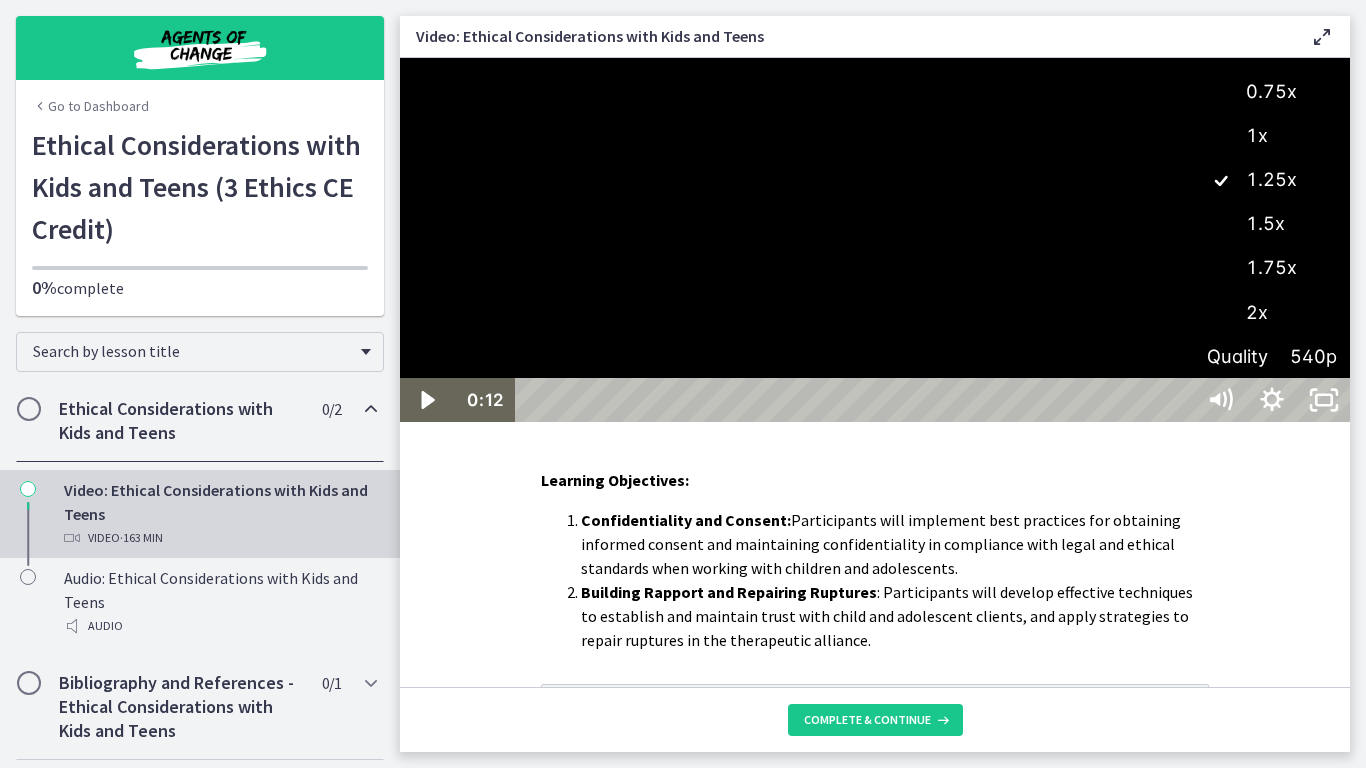 click on "1.5x" at bounding box center (1272, 224) 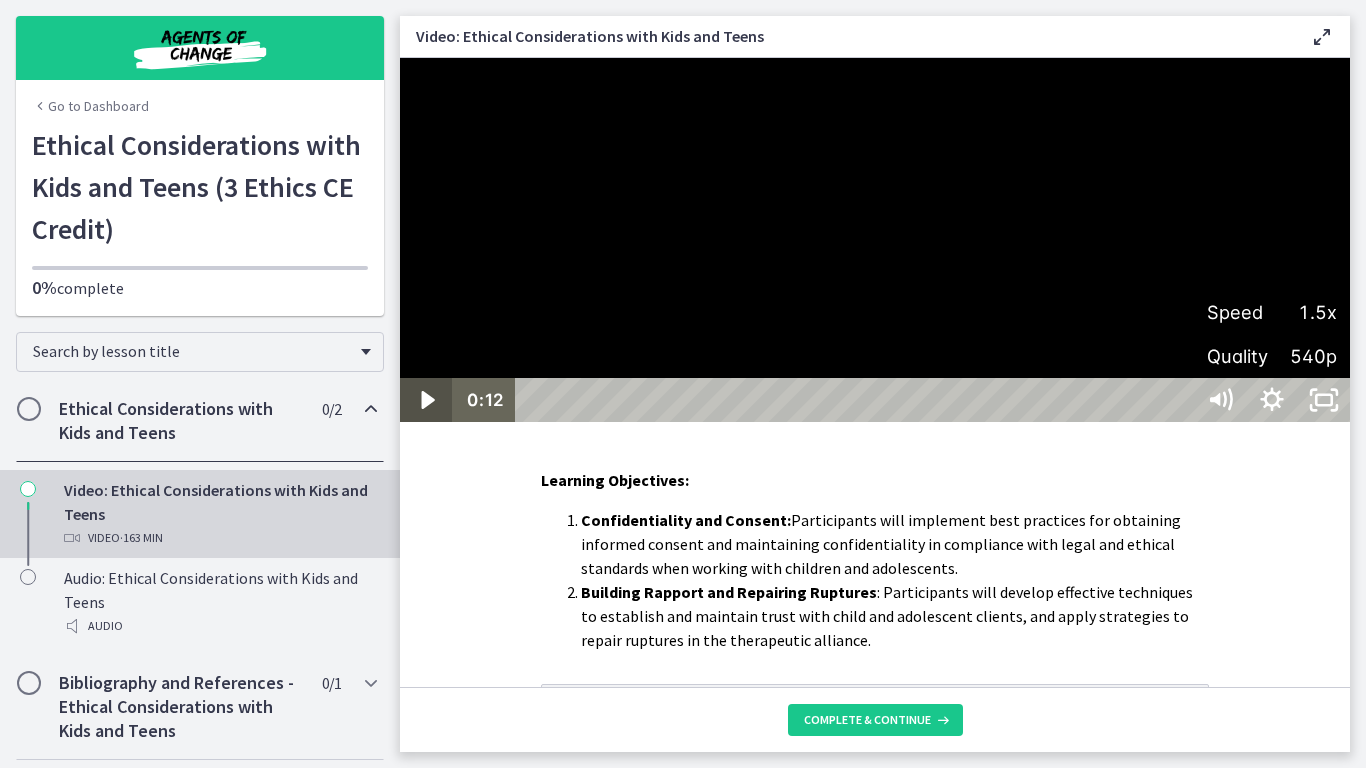 click 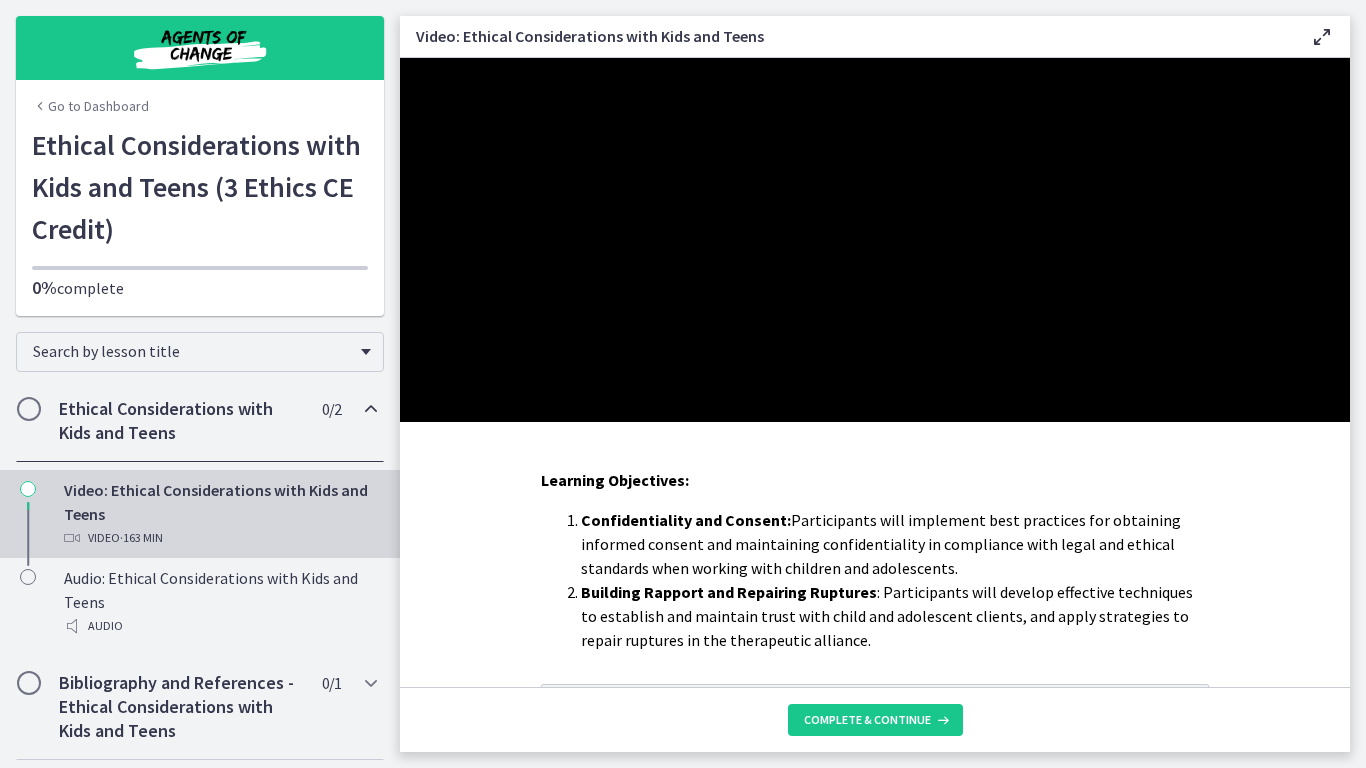 type 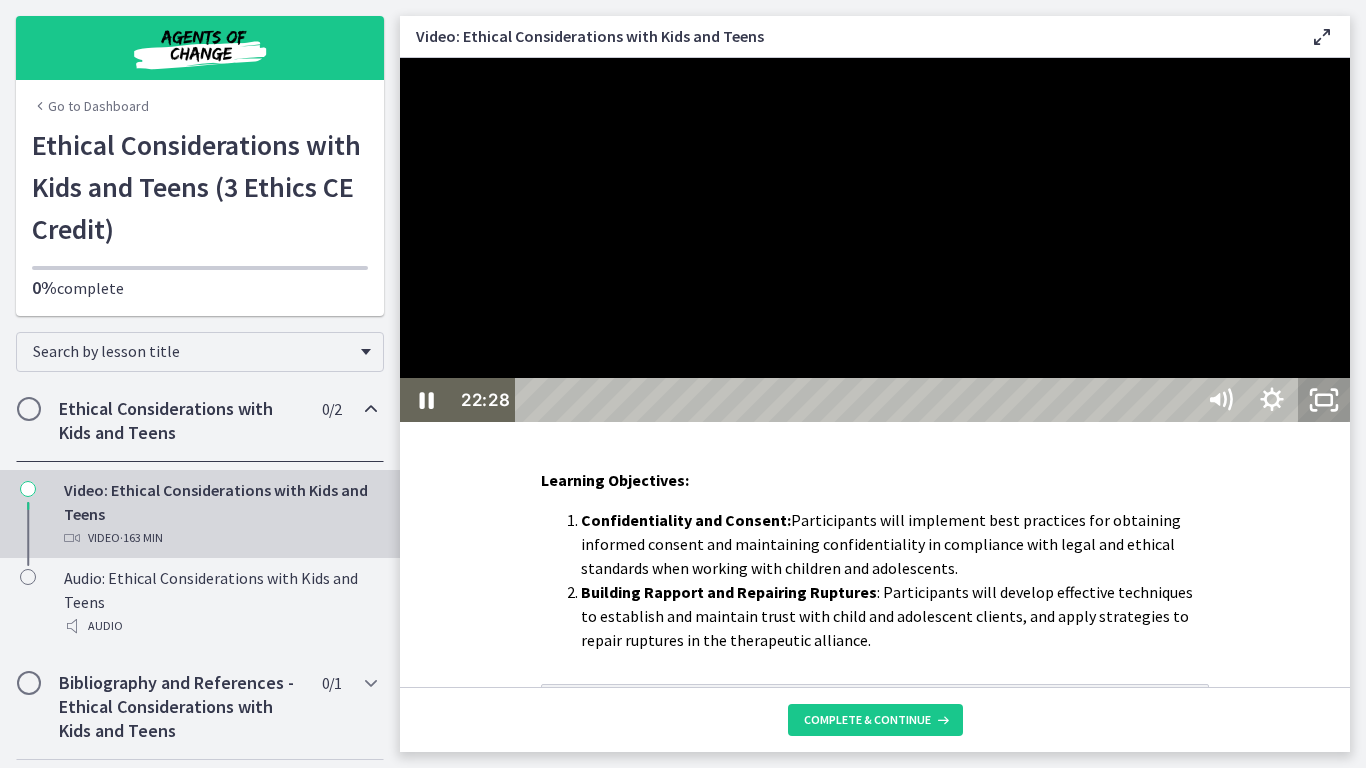 click 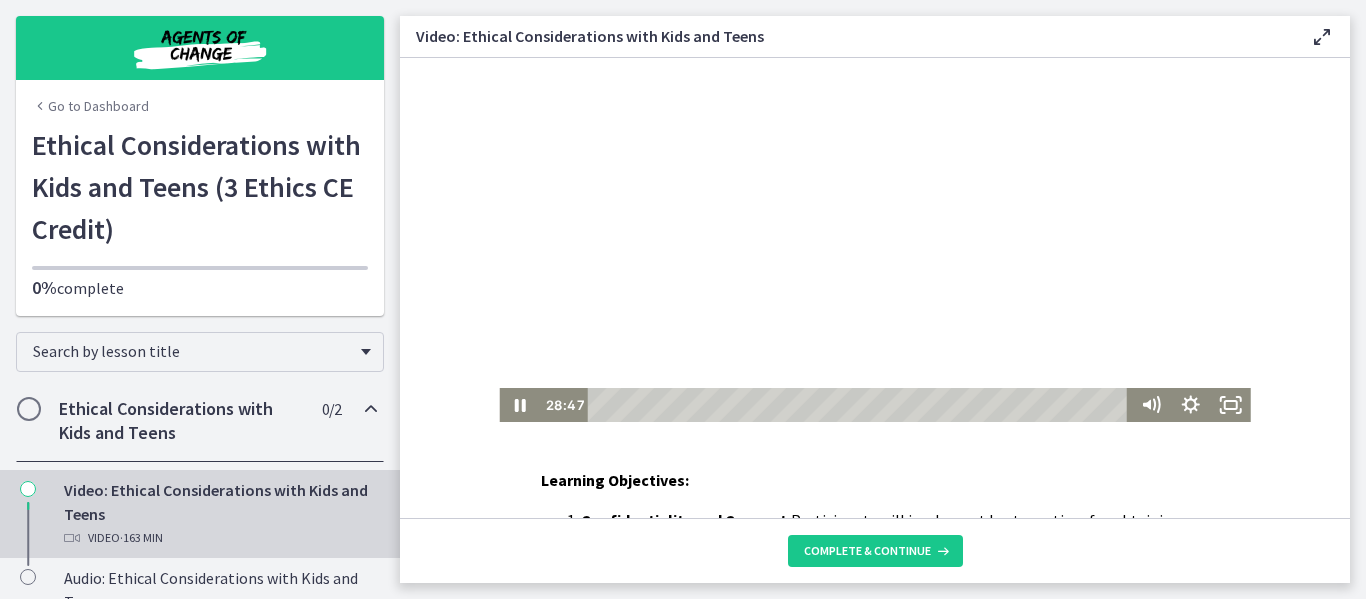click at bounding box center (874, 240) 